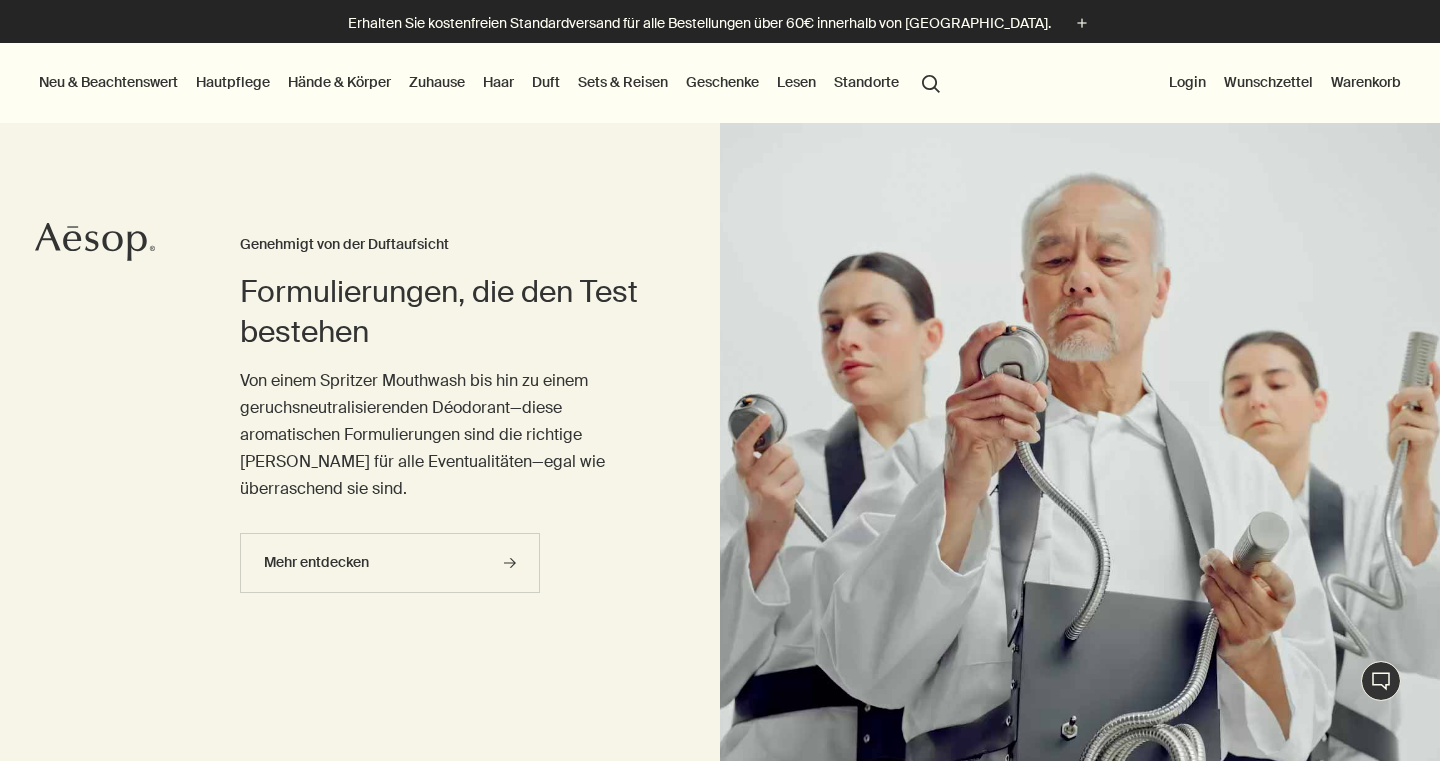 scroll, scrollTop: 0, scrollLeft: 0, axis: both 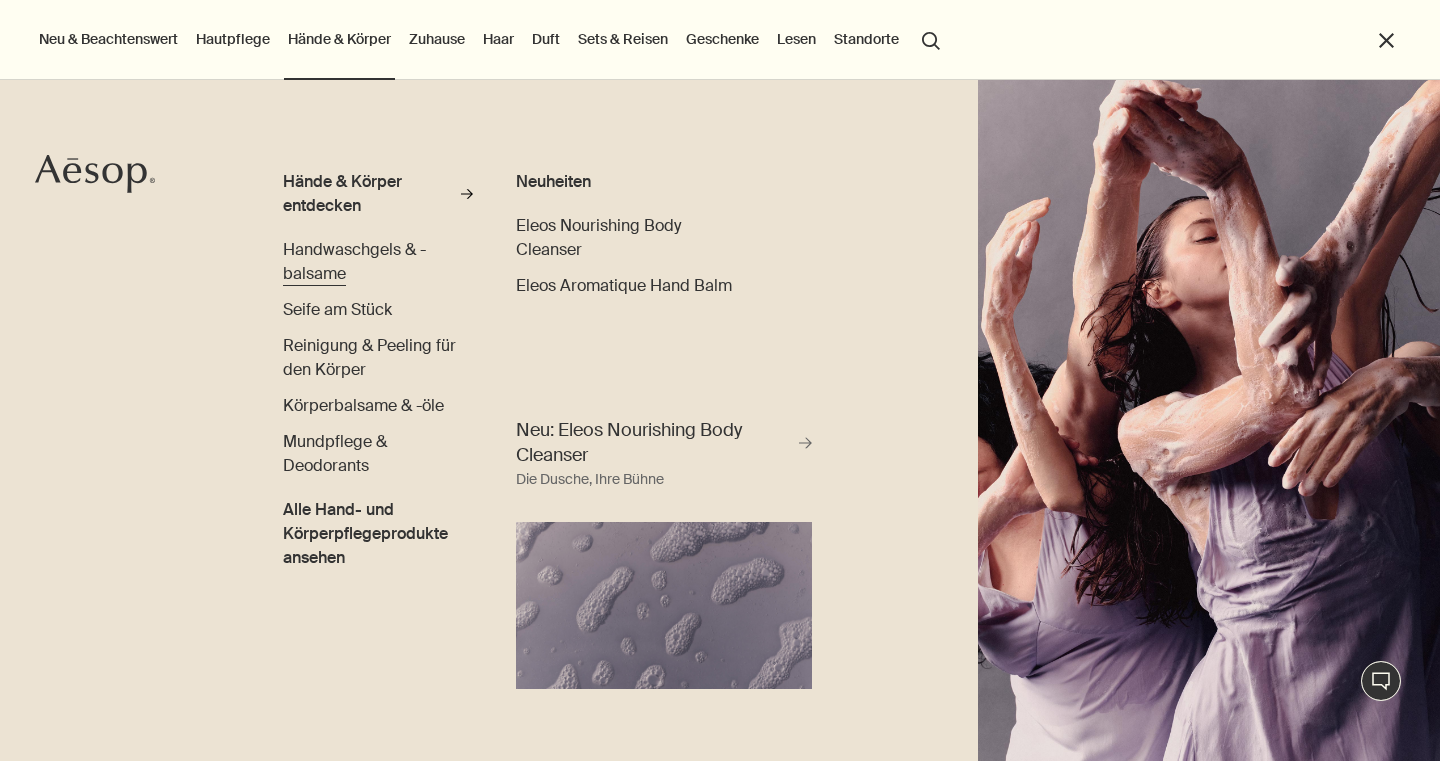 click on "Handwaschgels & -balsame" at bounding box center (354, 261) 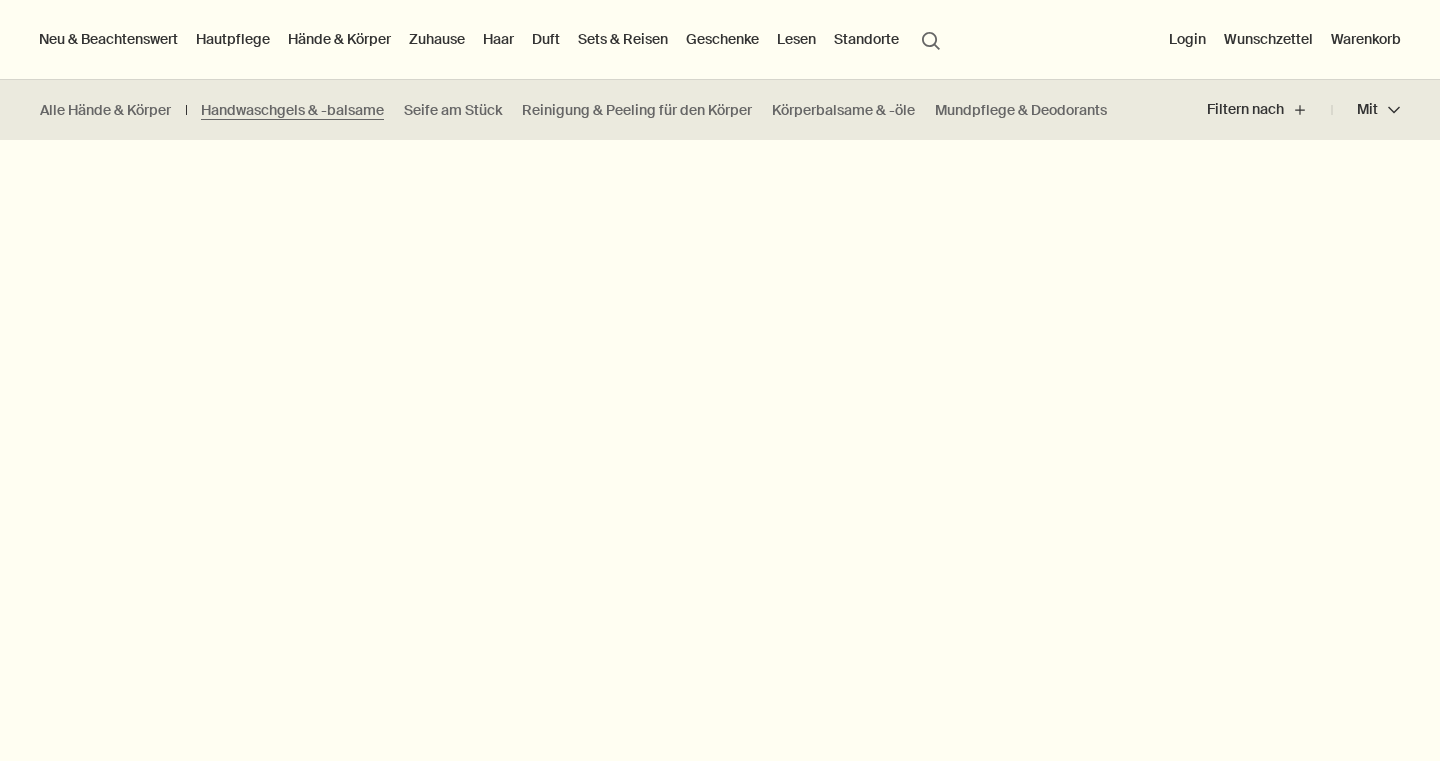 scroll, scrollTop: 1061, scrollLeft: 0, axis: vertical 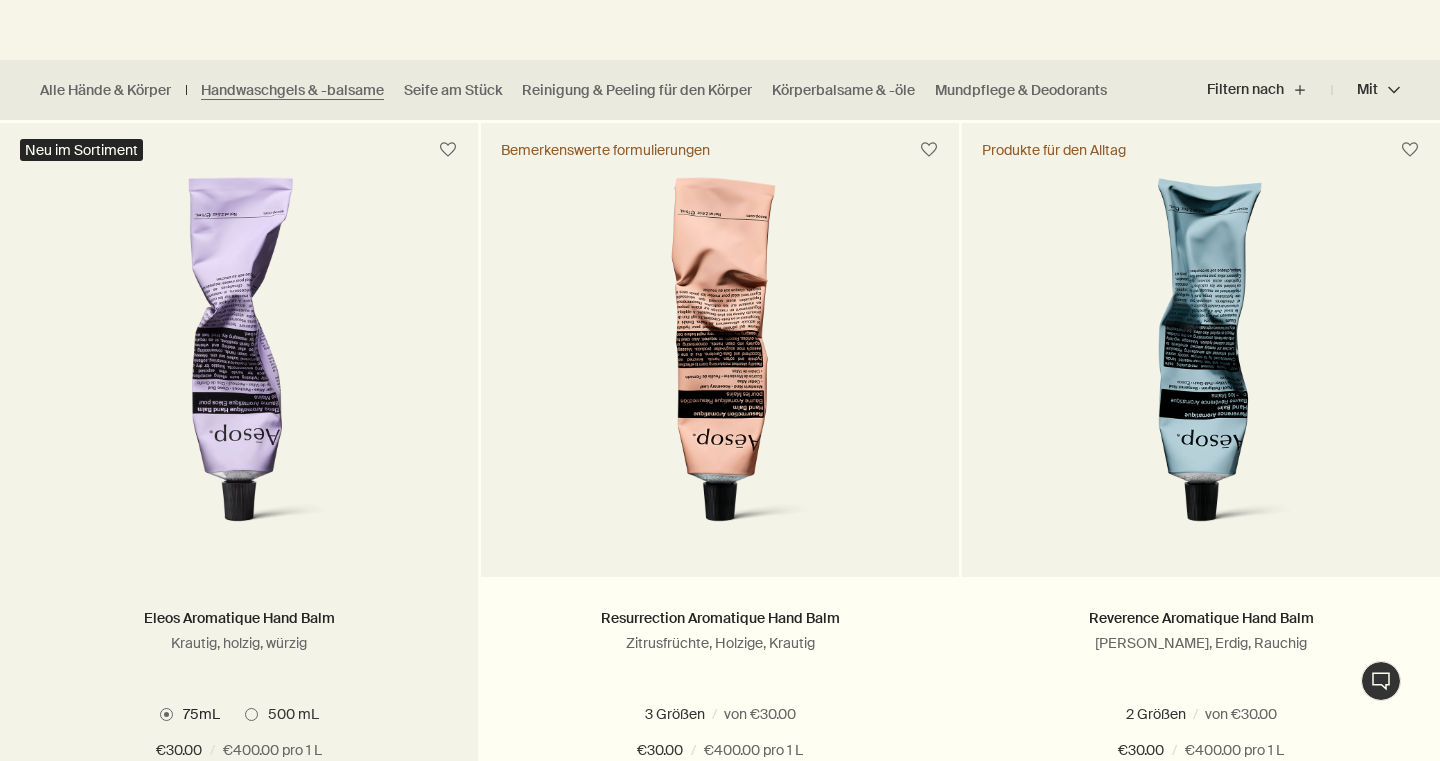 click at bounding box center [251, 714] 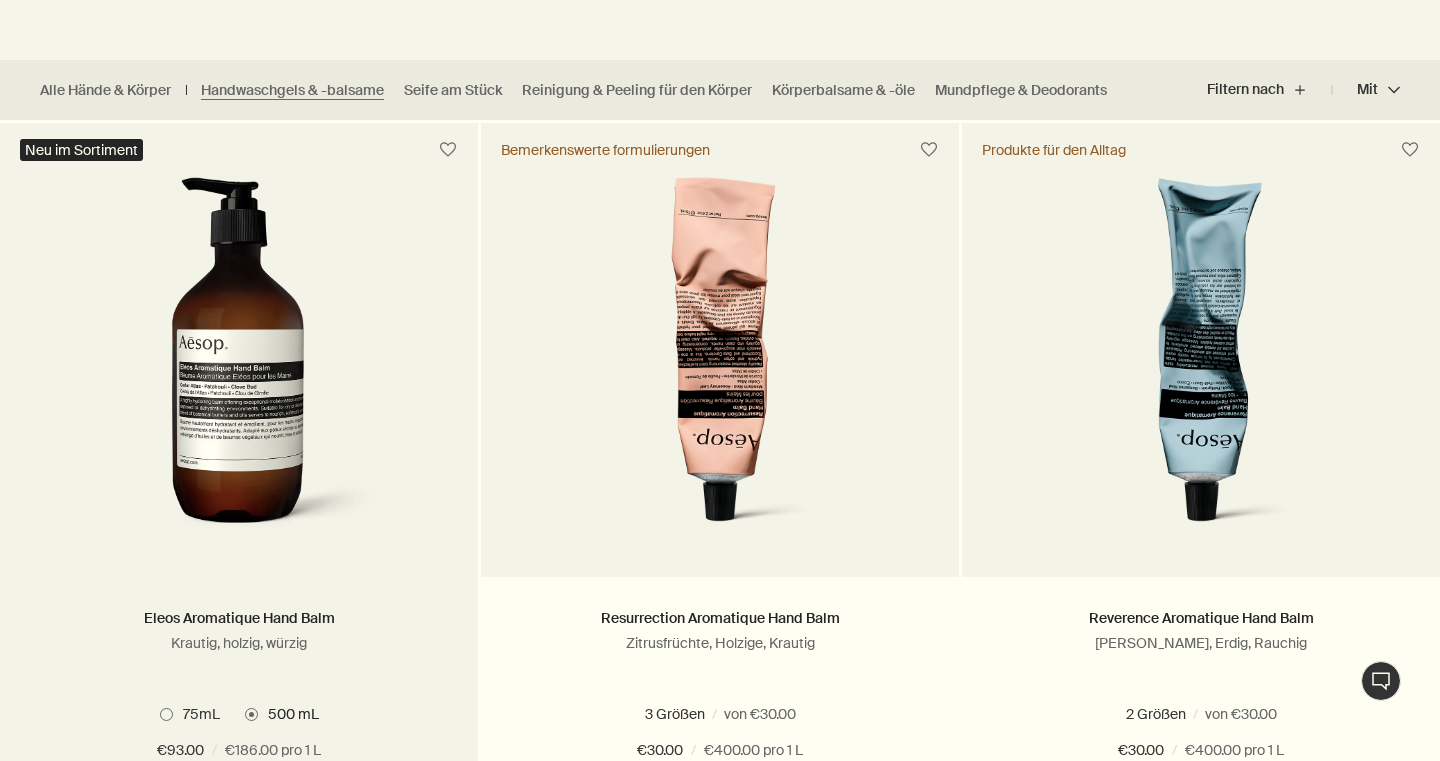 click at bounding box center [166, 714] 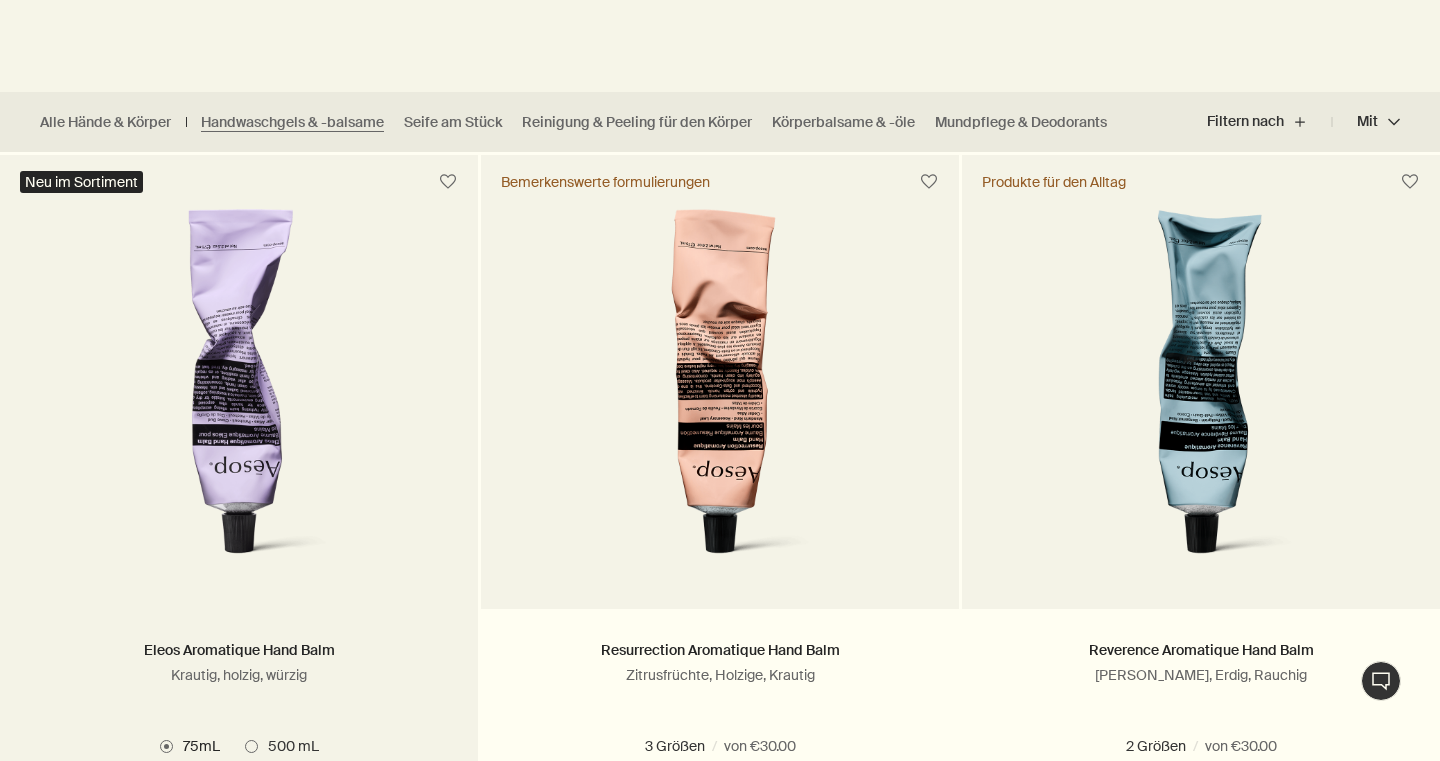 scroll, scrollTop: 491, scrollLeft: 0, axis: vertical 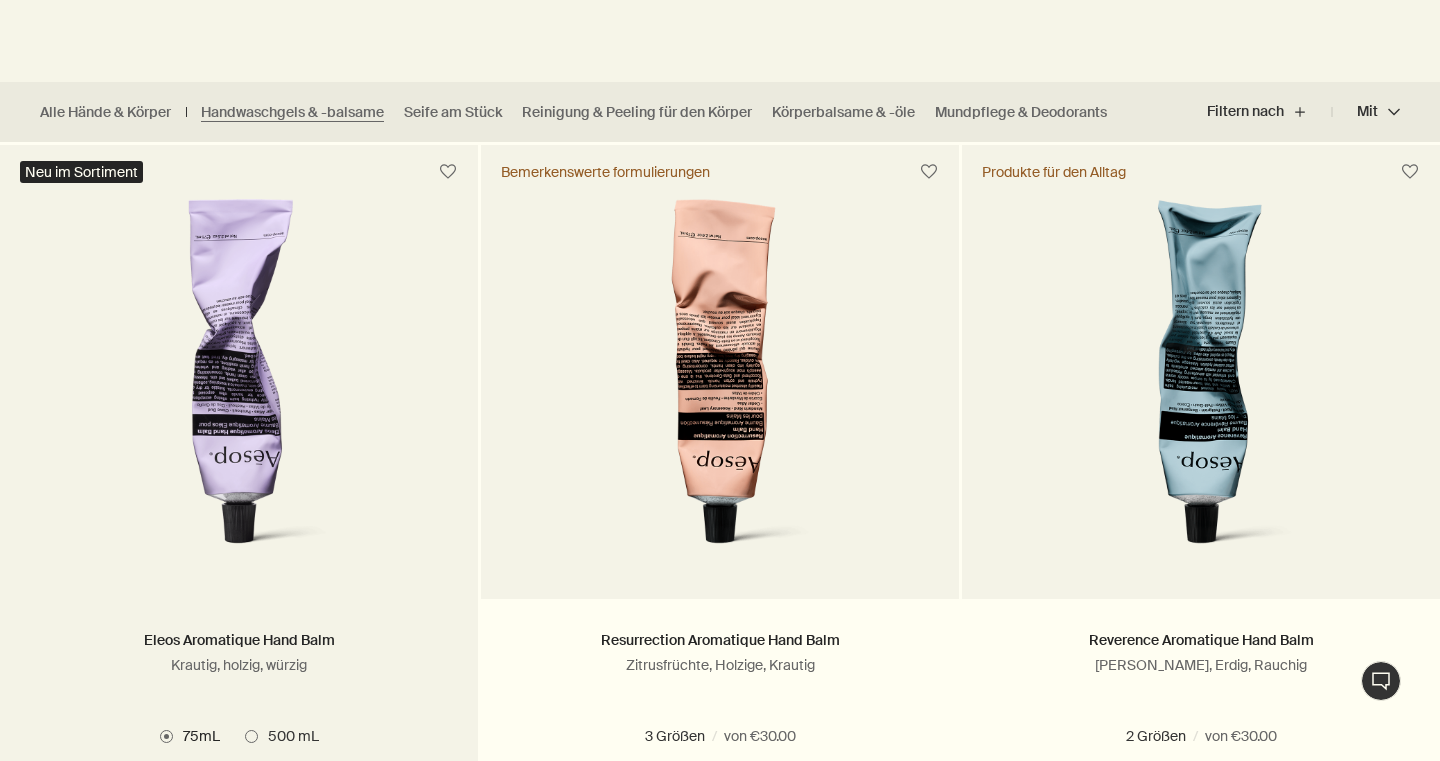 click at bounding box center (251, 736) 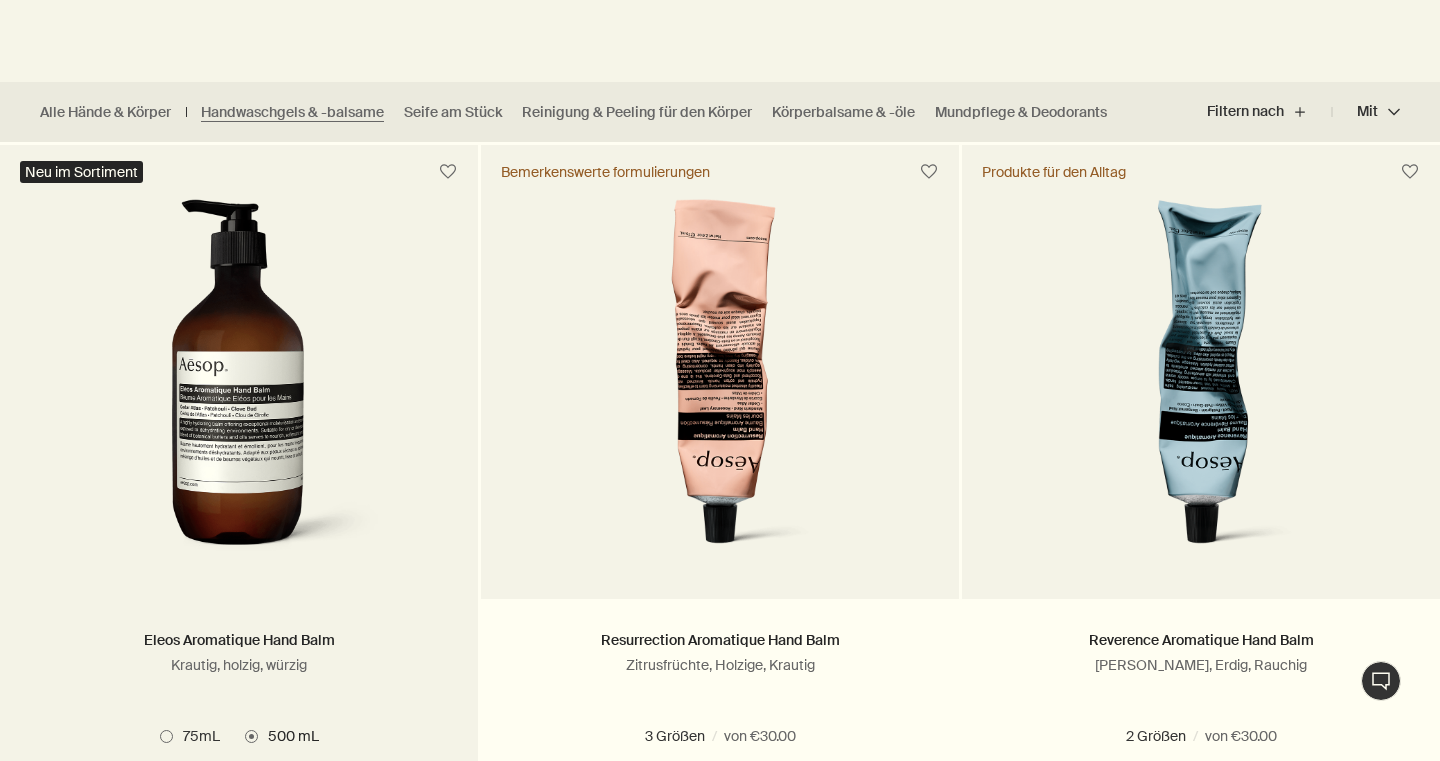 click at bounding box center (166, 736) 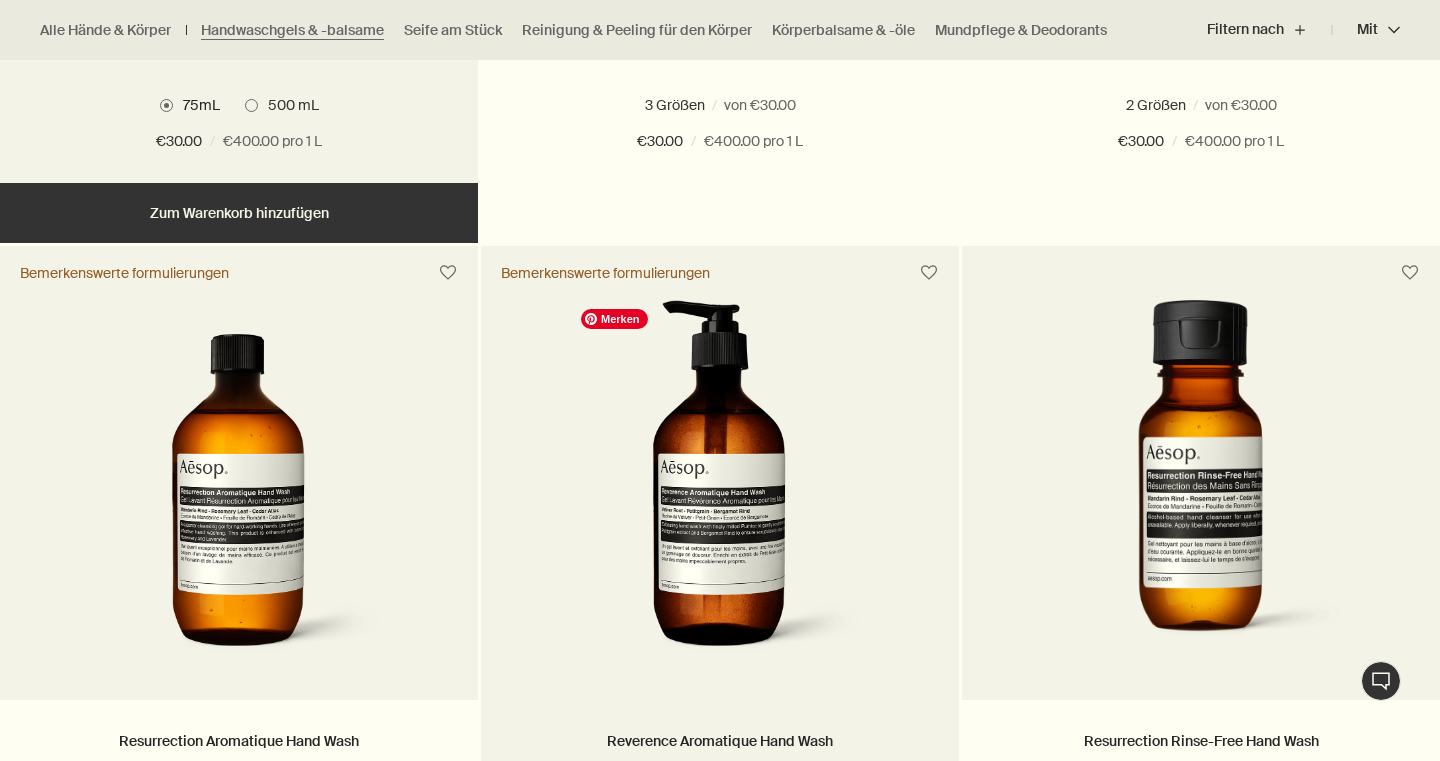 scroll, scrollTop: 1224, scrollLeft: 0, axis: vertical 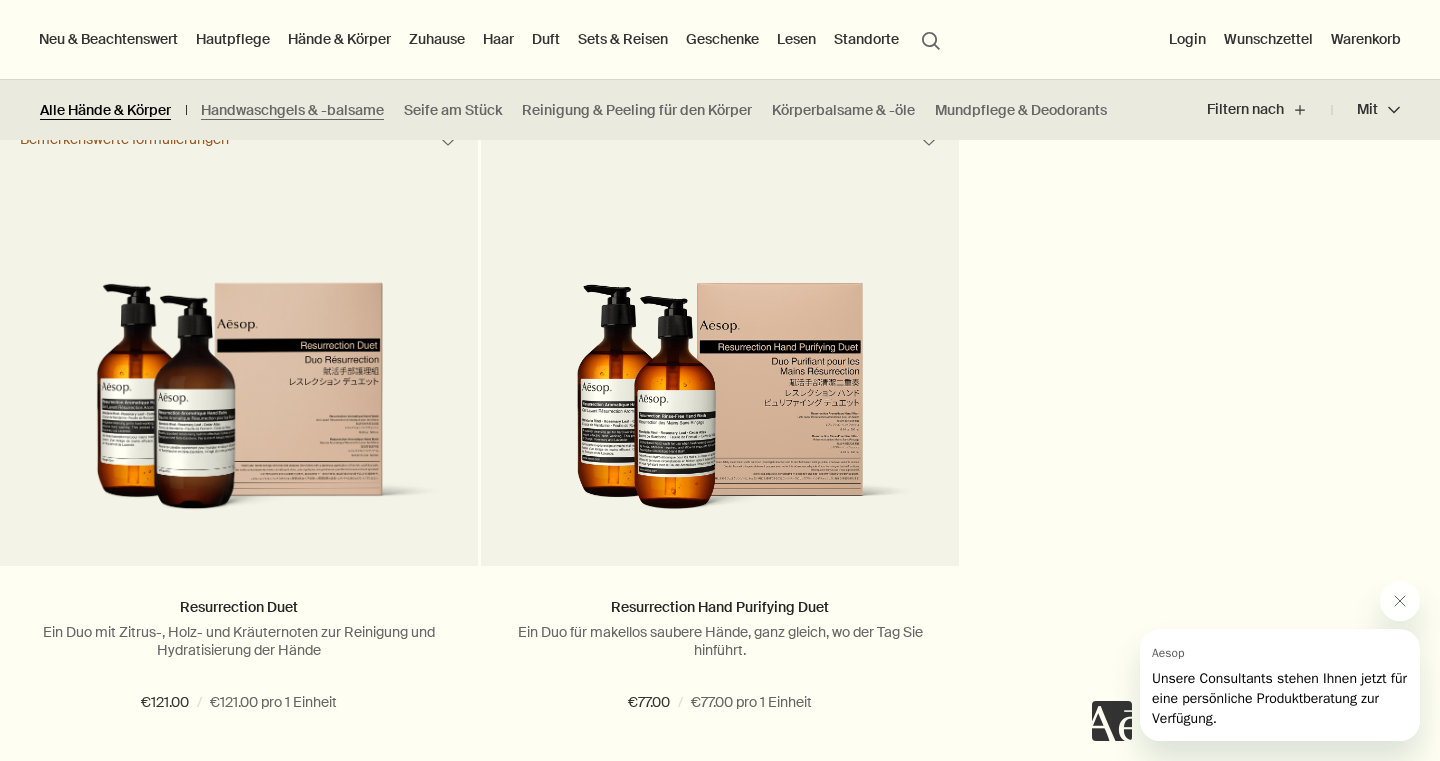 click on "Alle Hände & Körper" at bounding box center (105, 110) 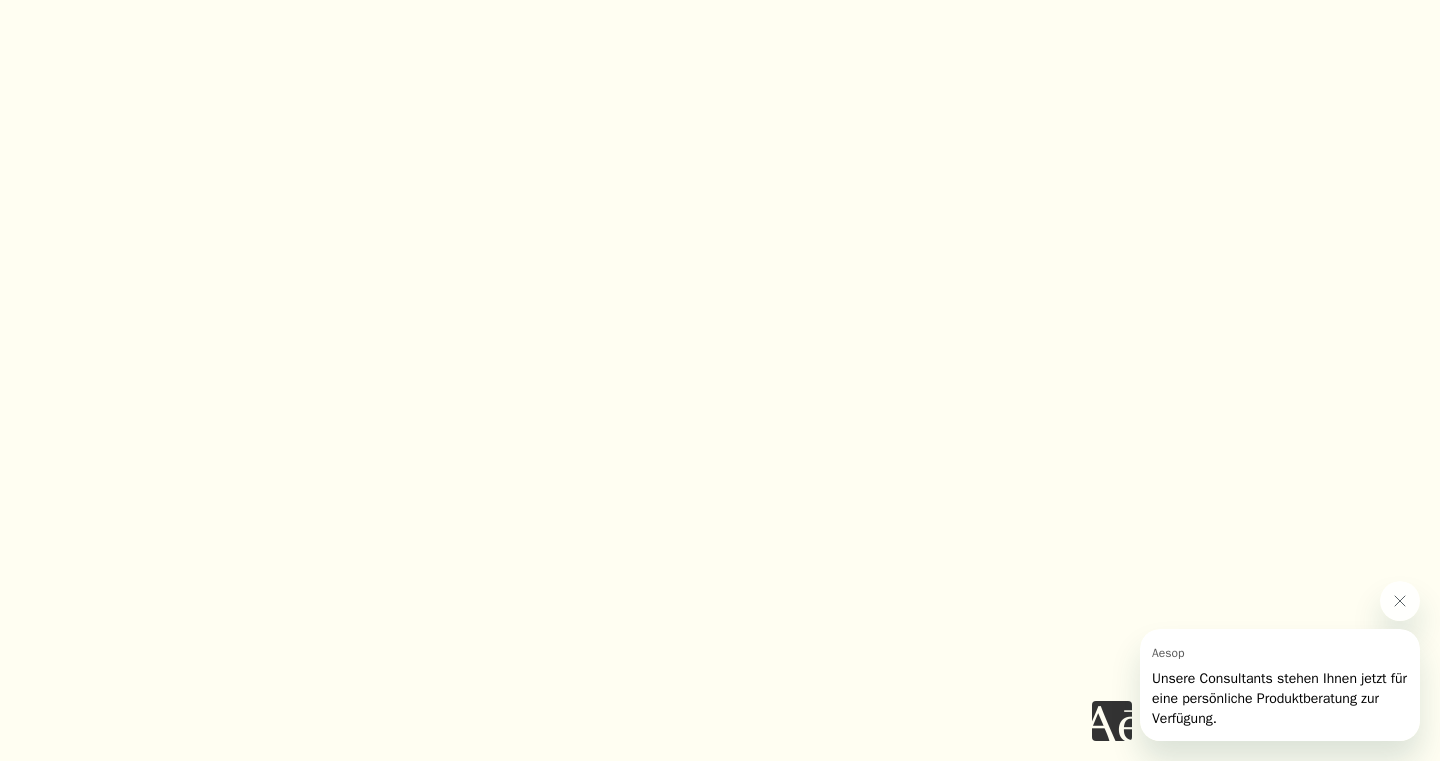 scroll, scrollTop: 0, scrollLeft: 0, axis: both 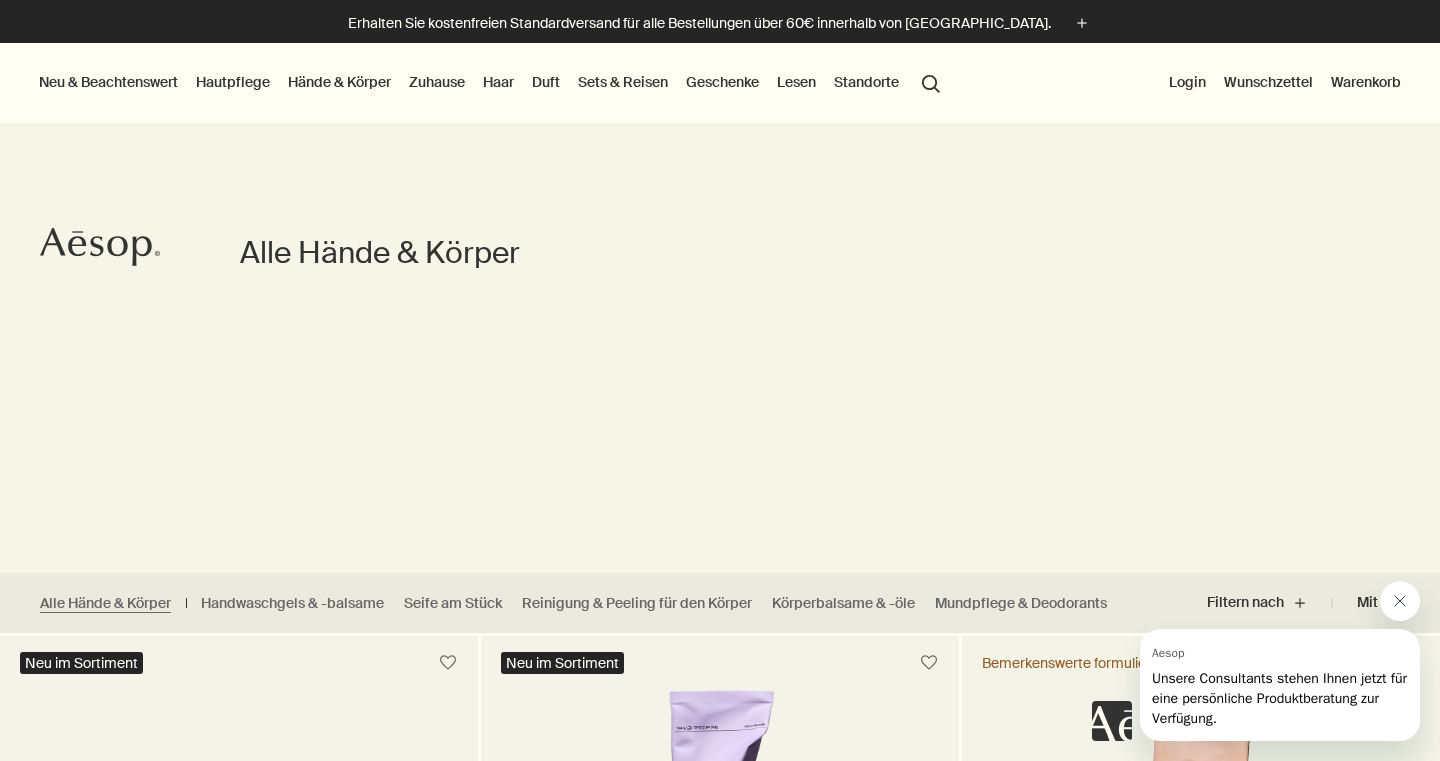 click 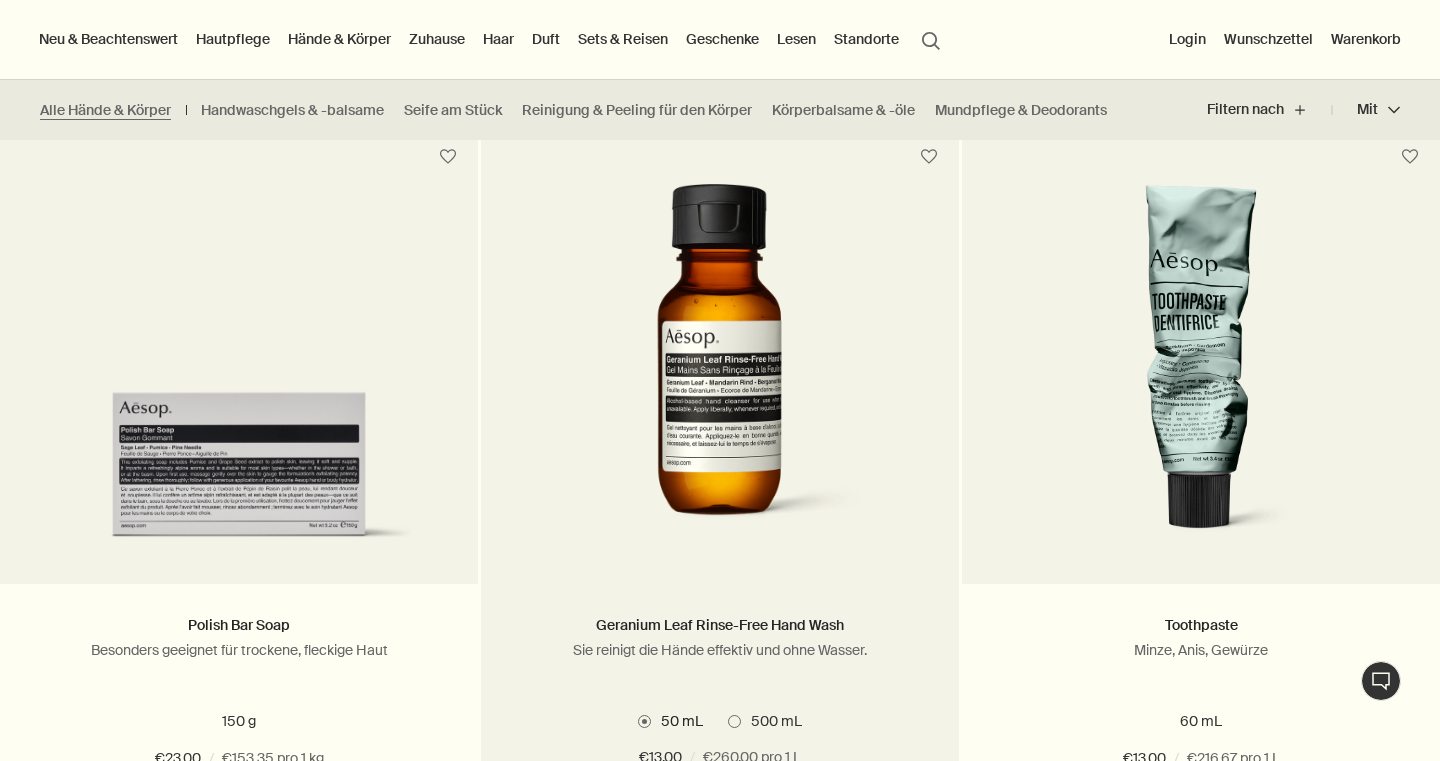 scroll, scrollTop: 7100, scrollLeft: 0, axis: vertical 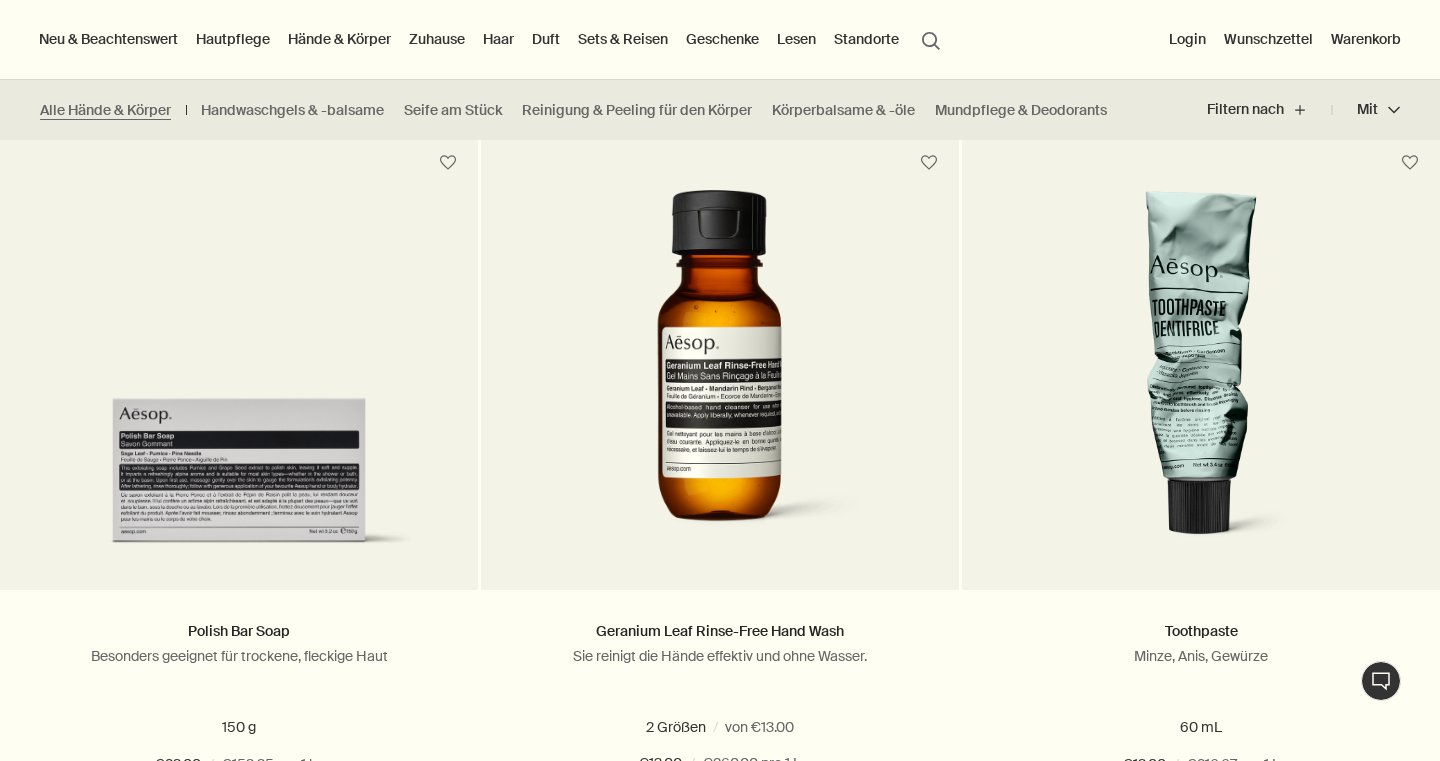 click on "Neu & Beachtenswert" at bounding box center [108, 39] 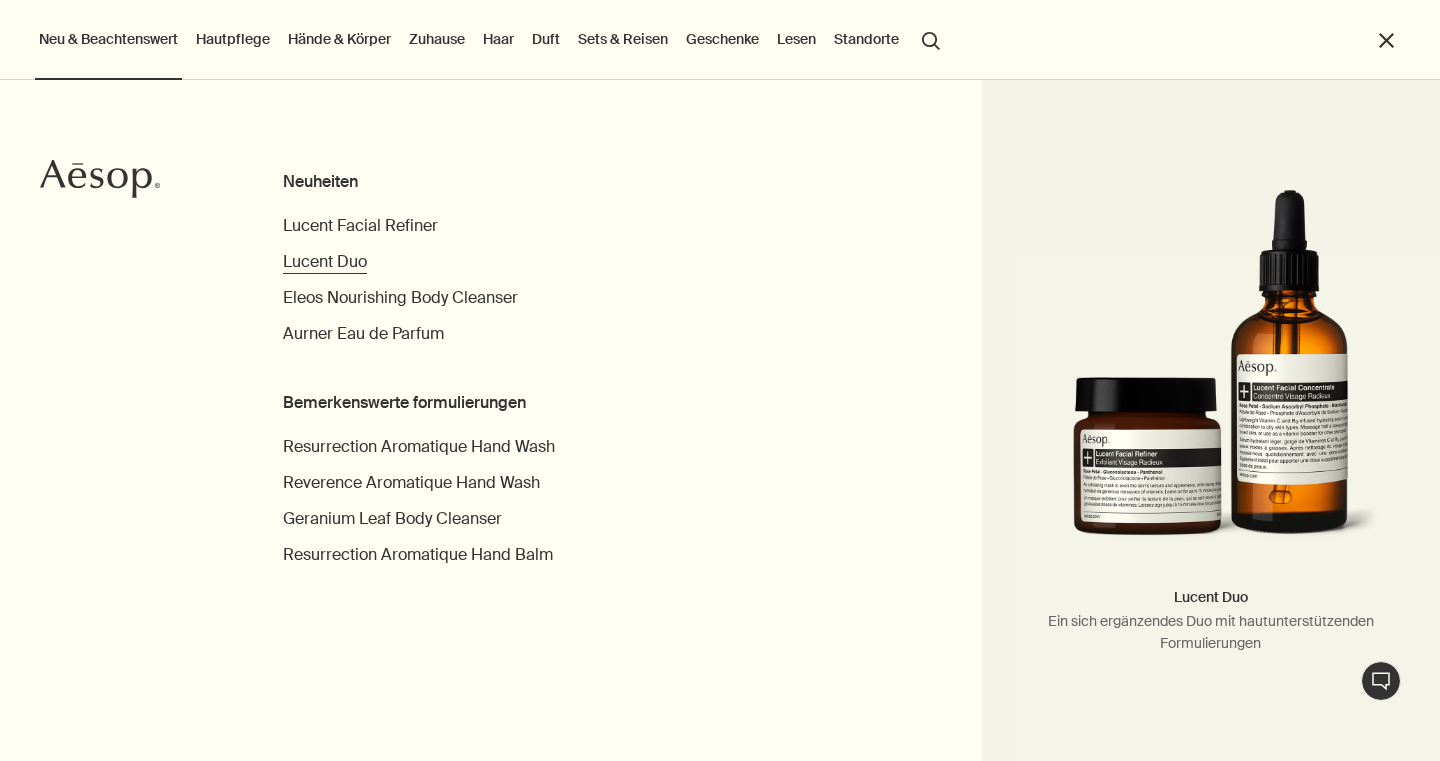 click on "Lucent Duo" at bounding box center (325, 261) 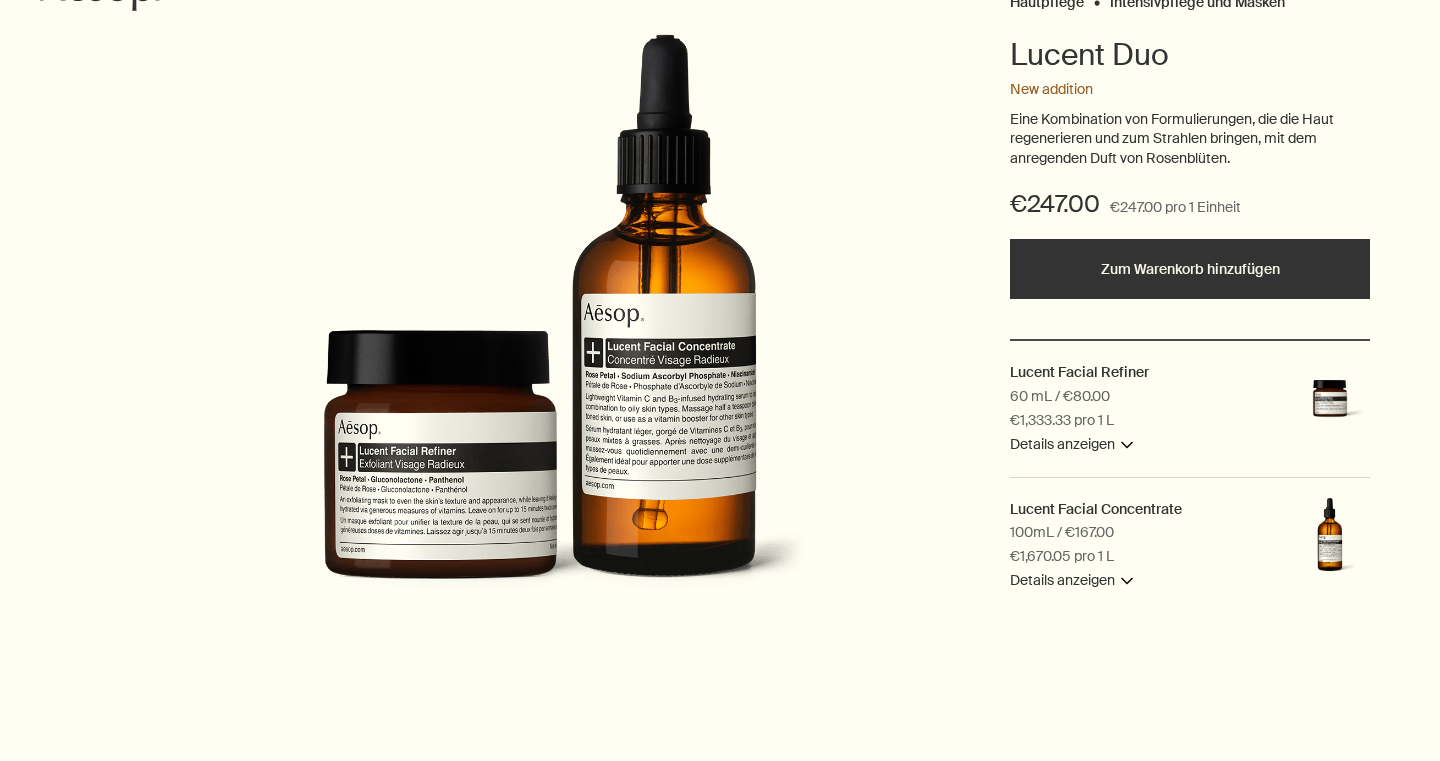 scroll, scrollTop: 0, scrollLeft: 0, axis: both 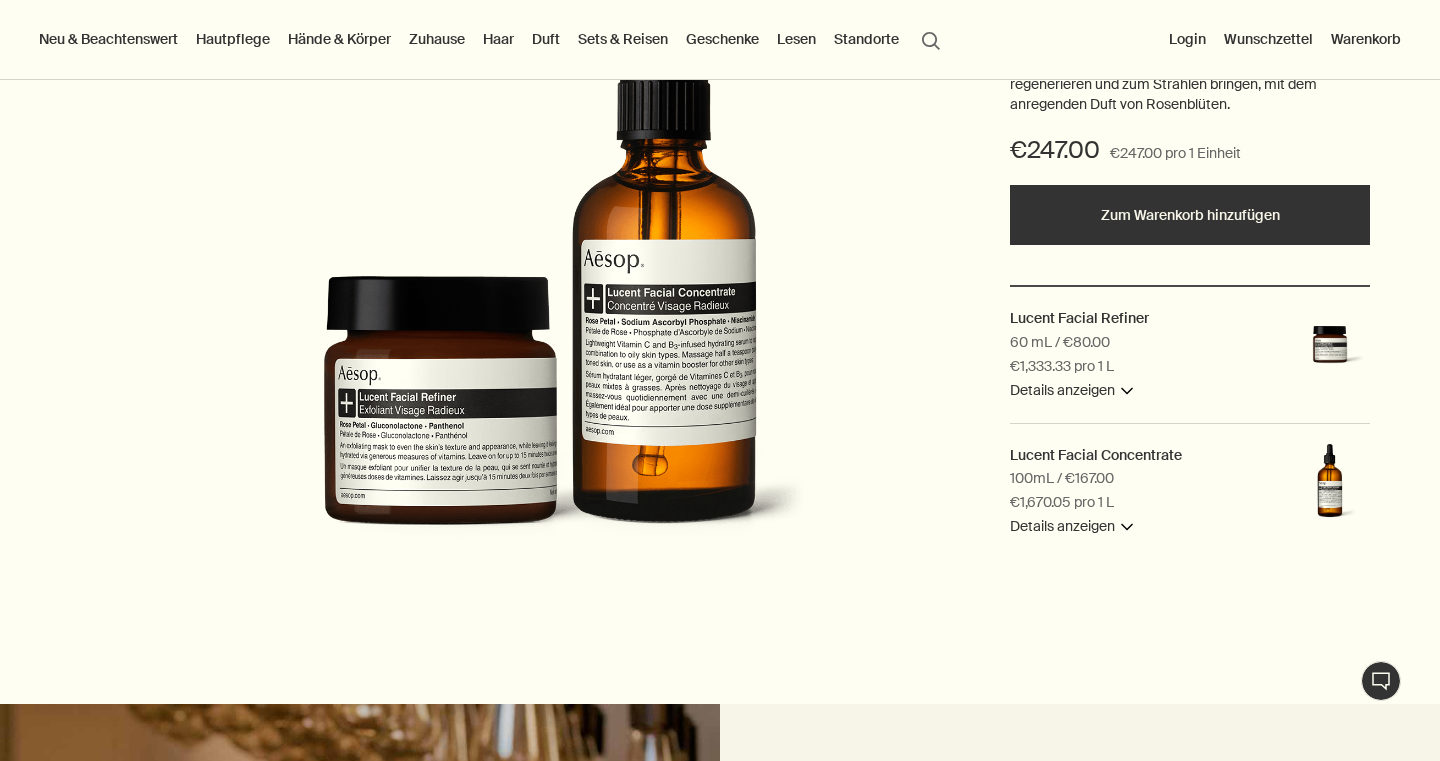 click on "100mL / €167.00" at bounding box center (1062, 479) 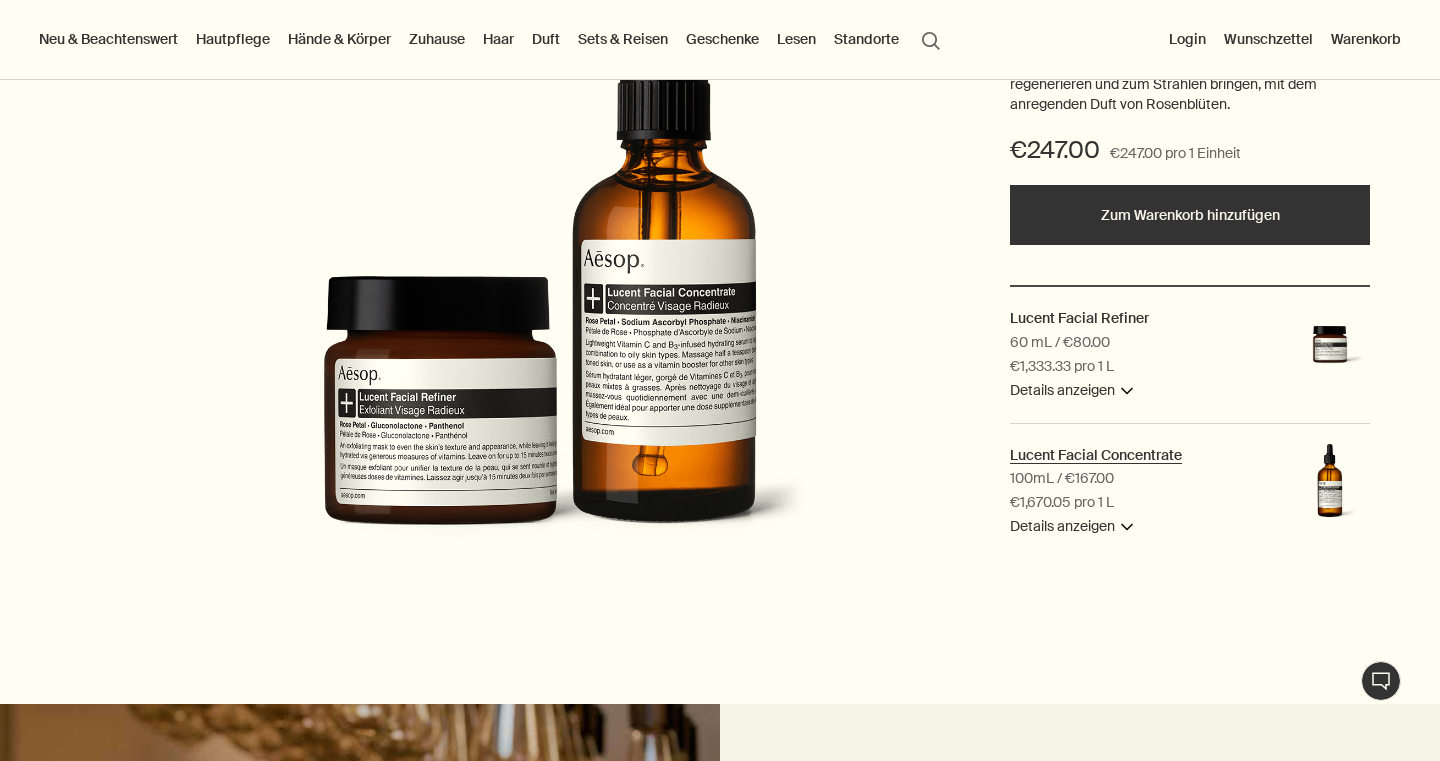 click on "Lucent Facial Concentrate" at bounding box center [1096, 455] 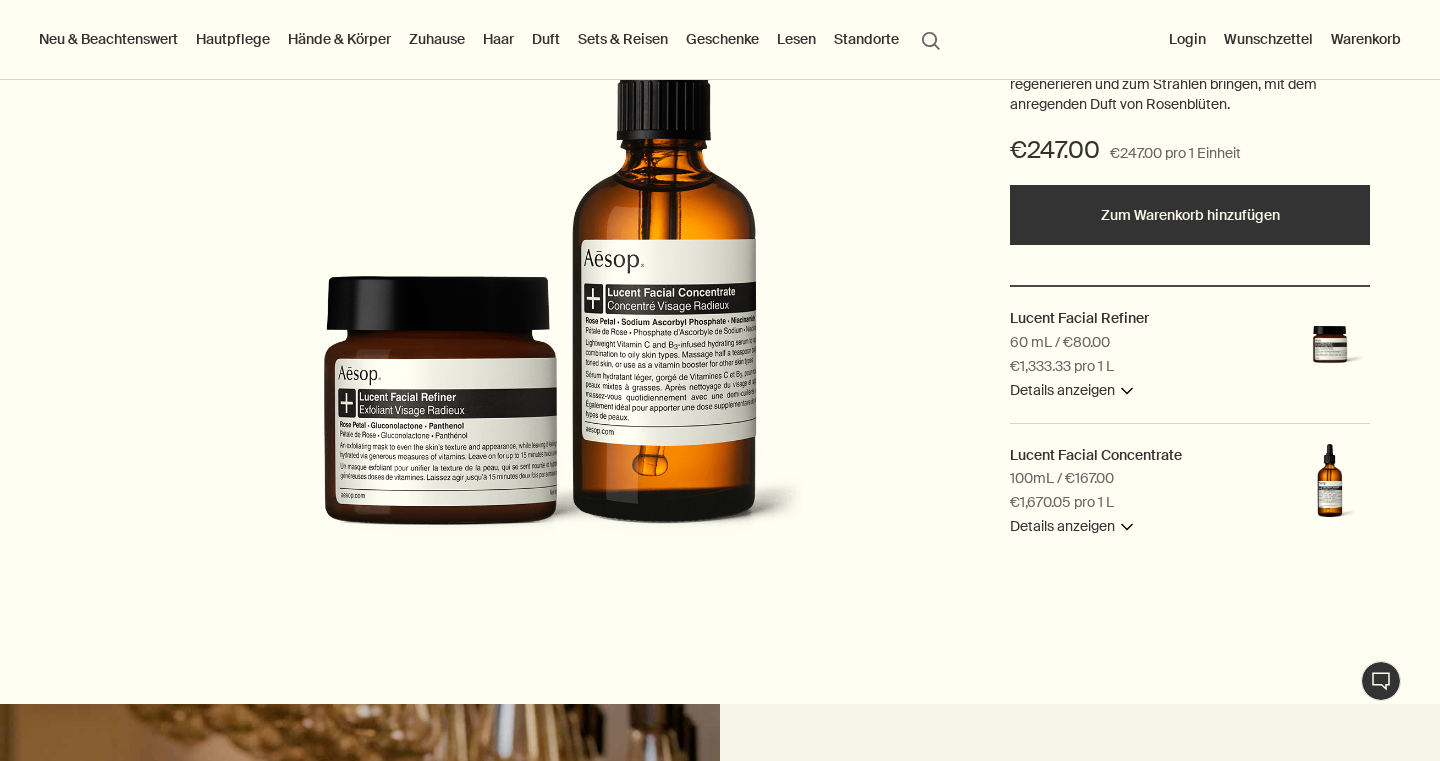 click on "Details anzeigen downArrow" at bounding box center [1071, 527] 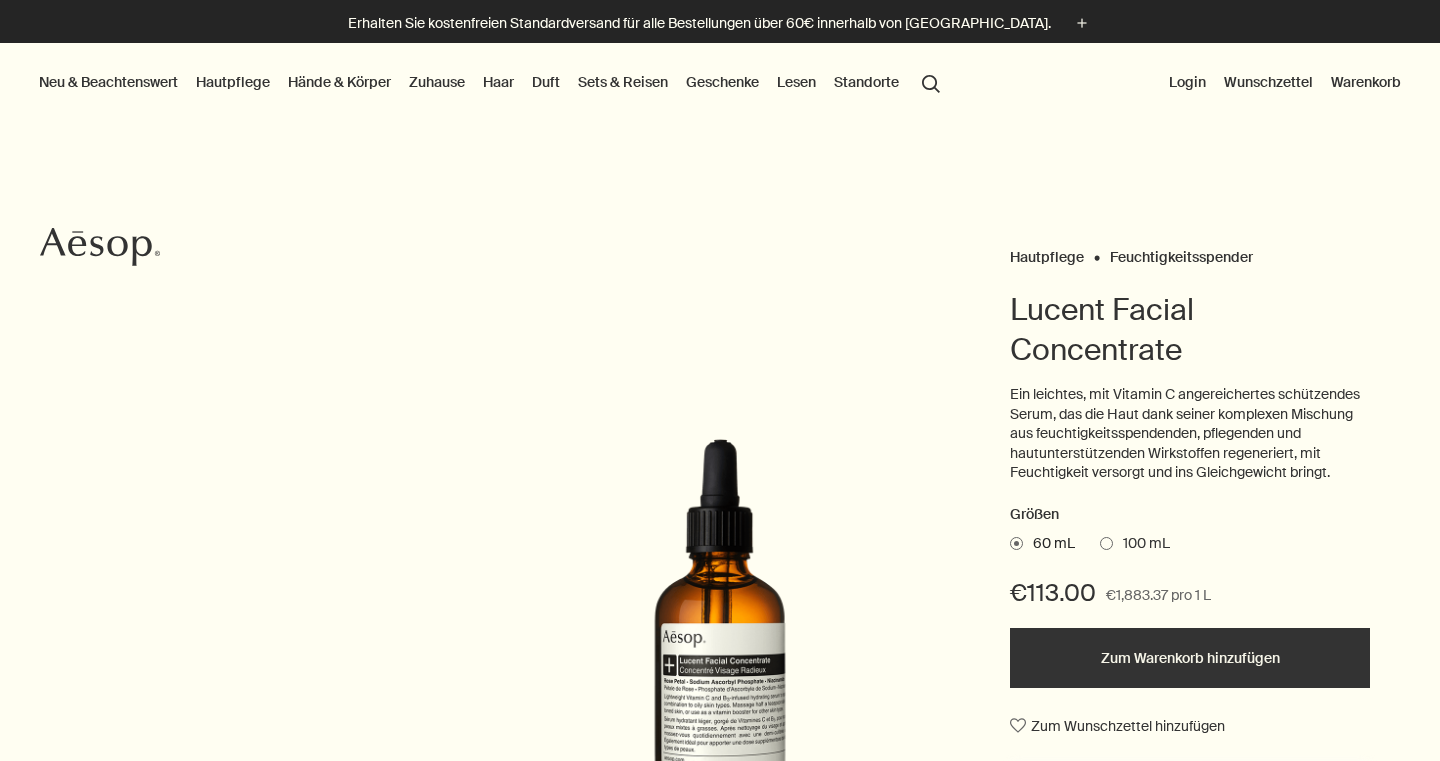 click at bounding box center [1106, 543] 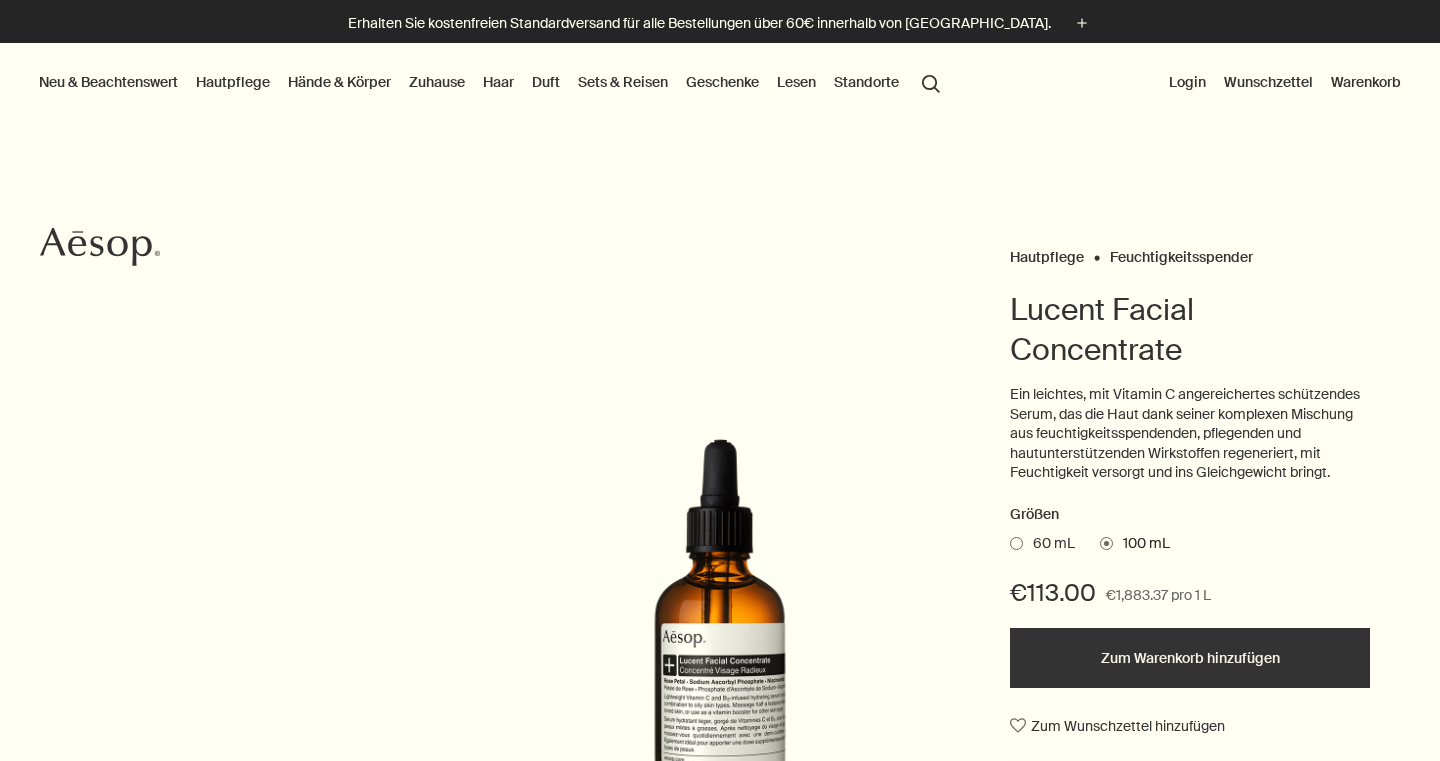 scroll, scrollTop: 0, scrollLeft: 0, axis: both 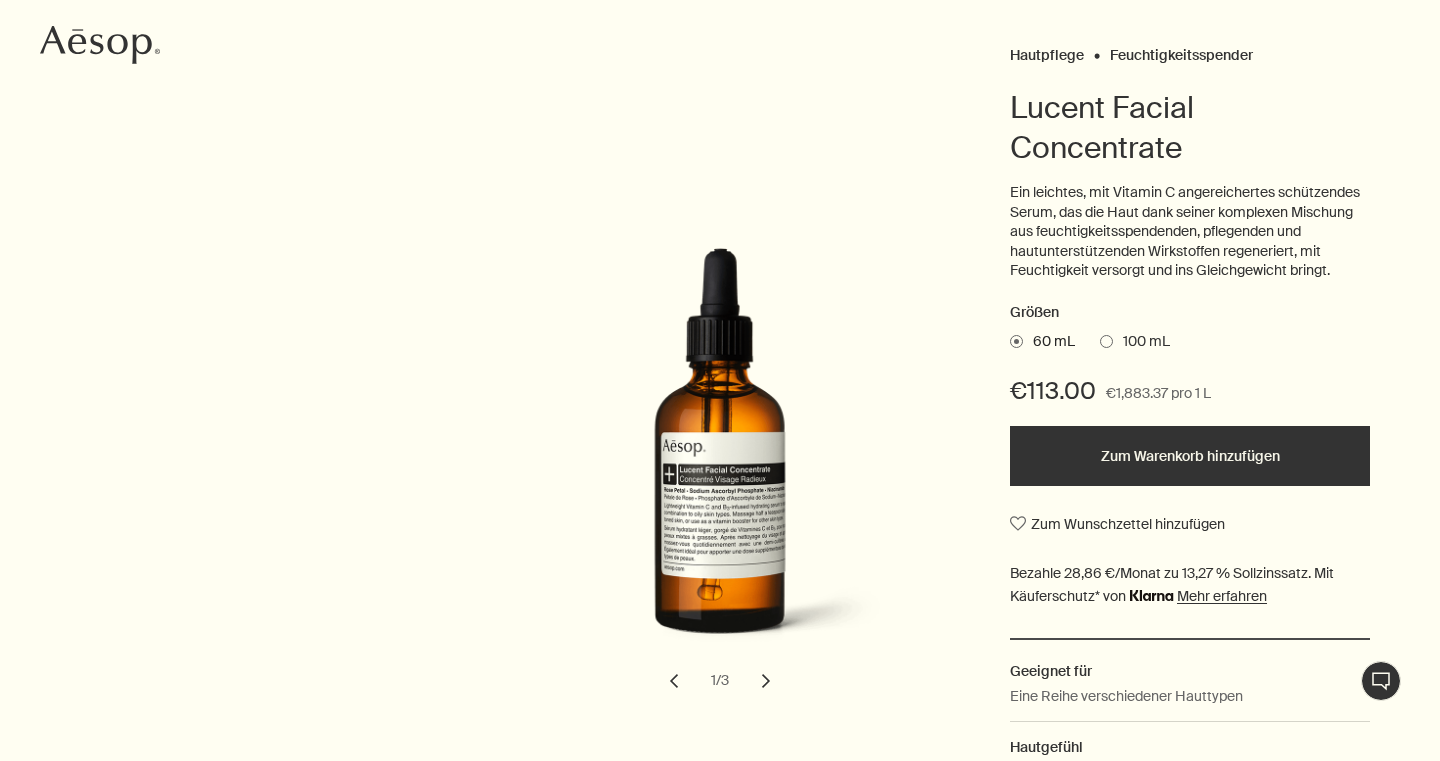 click on "chevron" at bounding box center [766, 681] 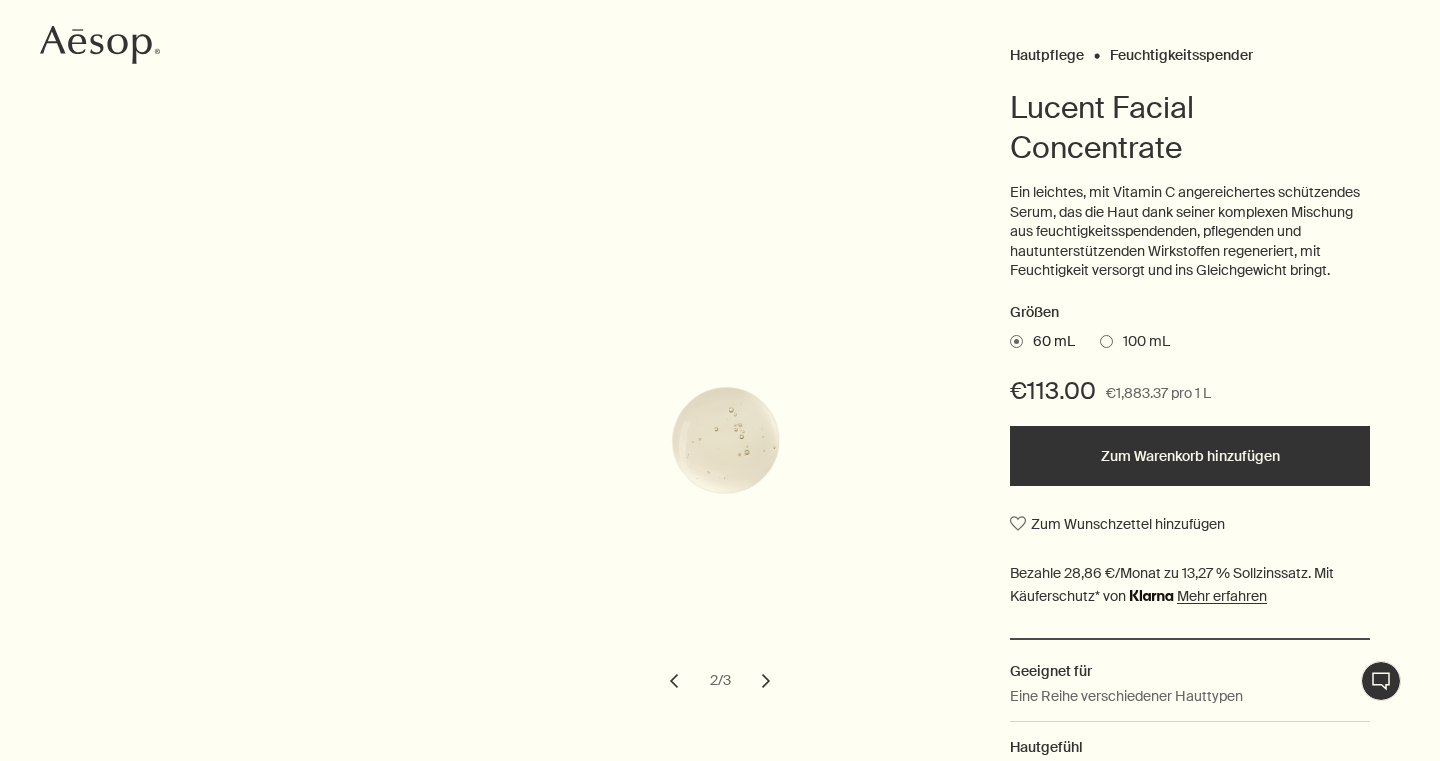 click on "chevron" at bounding box center (766, 681) 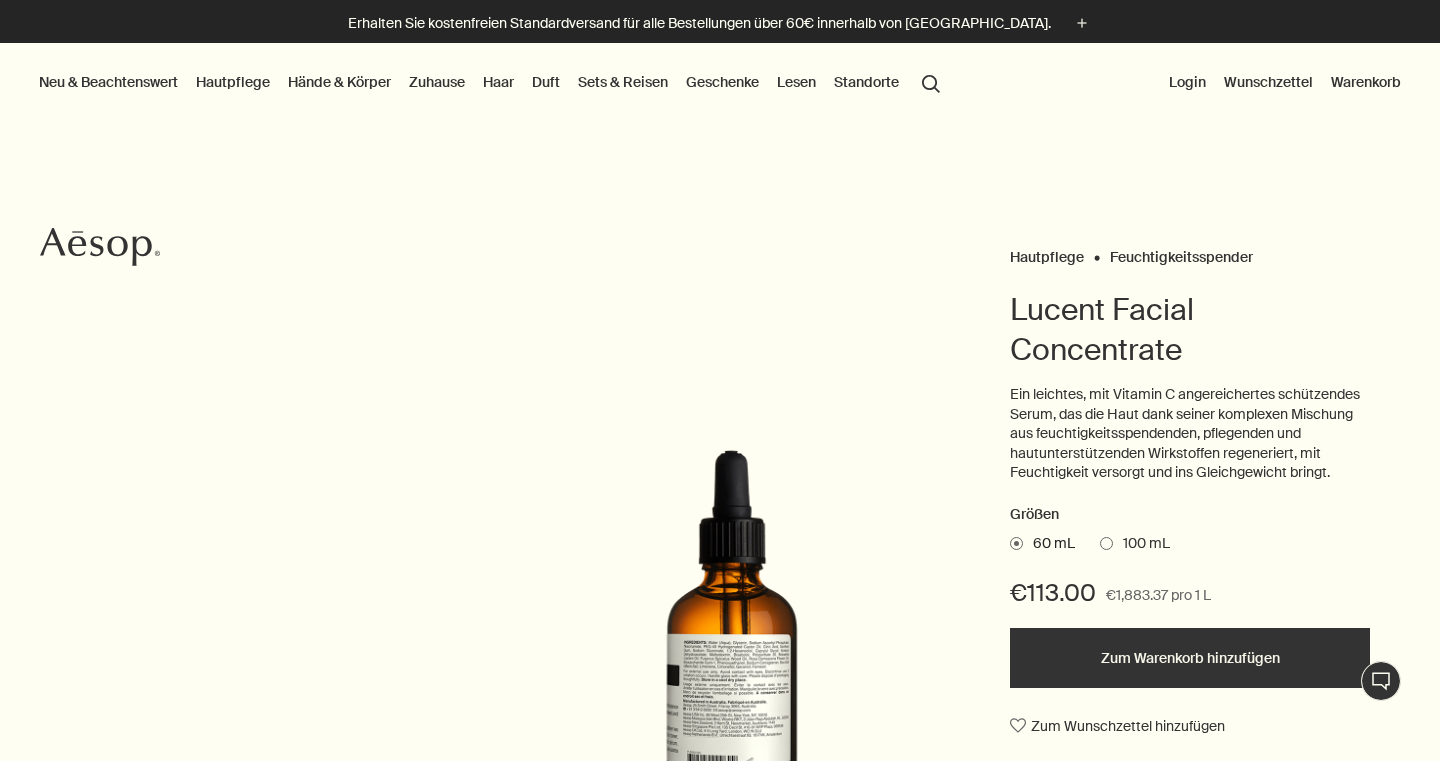 scroll, scrollTop: 0, scrollLeft: 0, axis: both 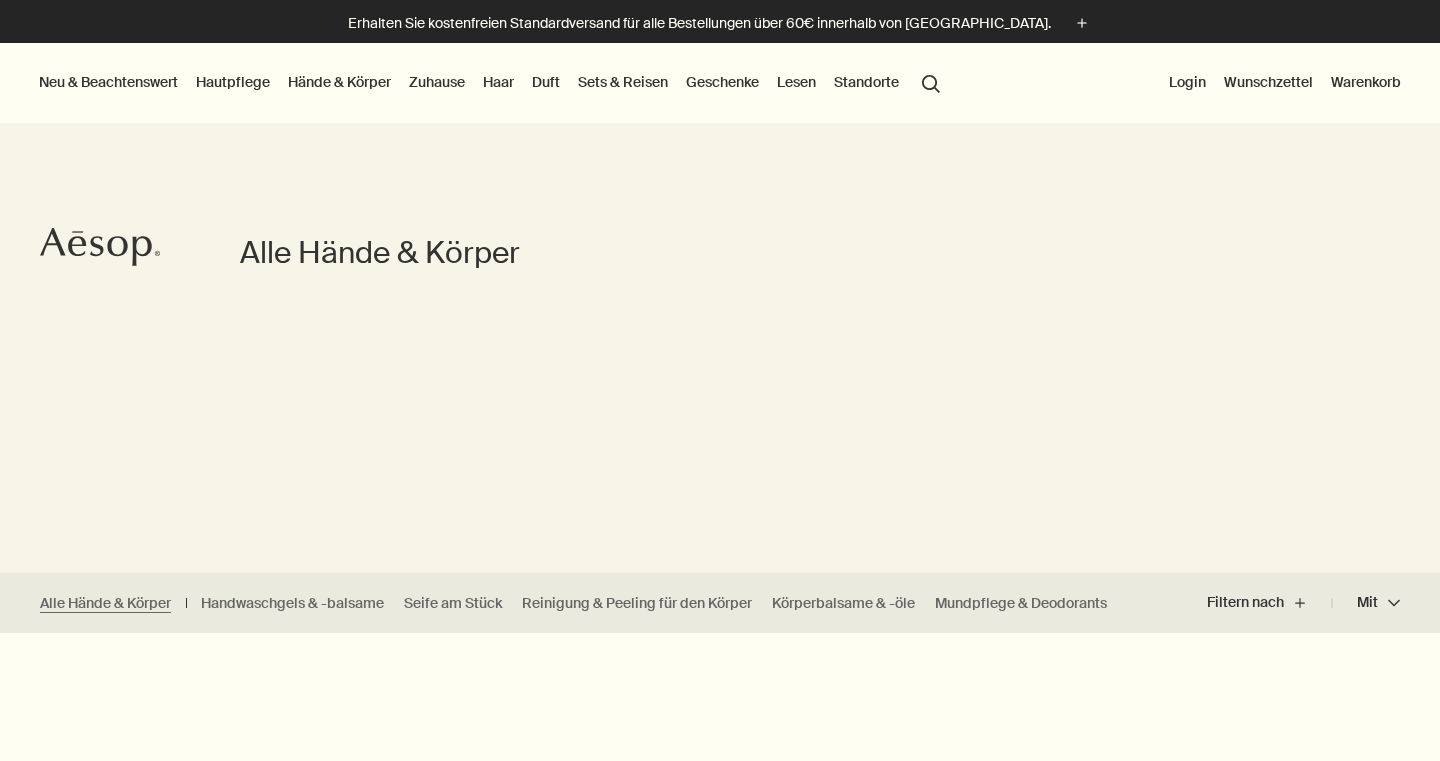 click on "Haar" at bounding box center [498, 82] 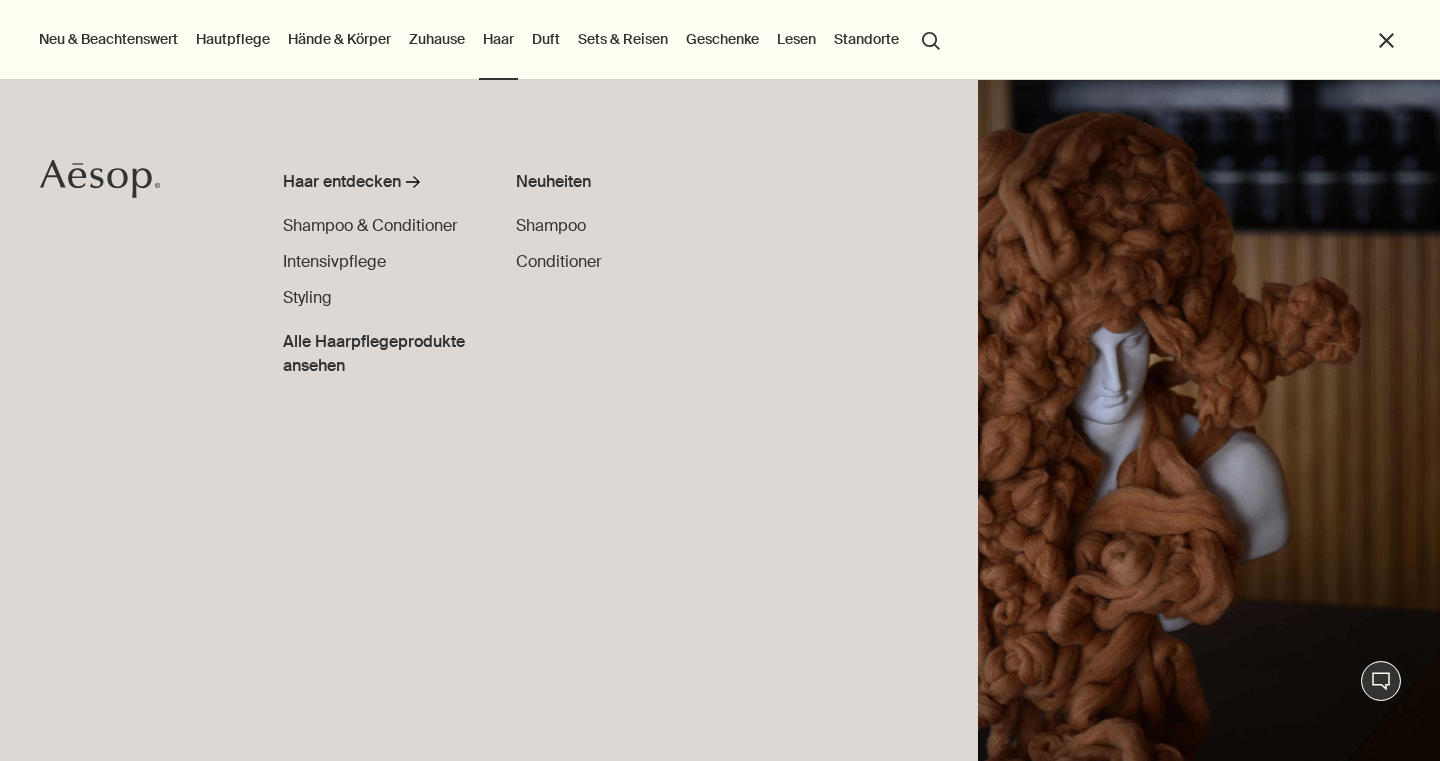 scroll, scrollTop: 0, scrollLeft: 0, axis: both 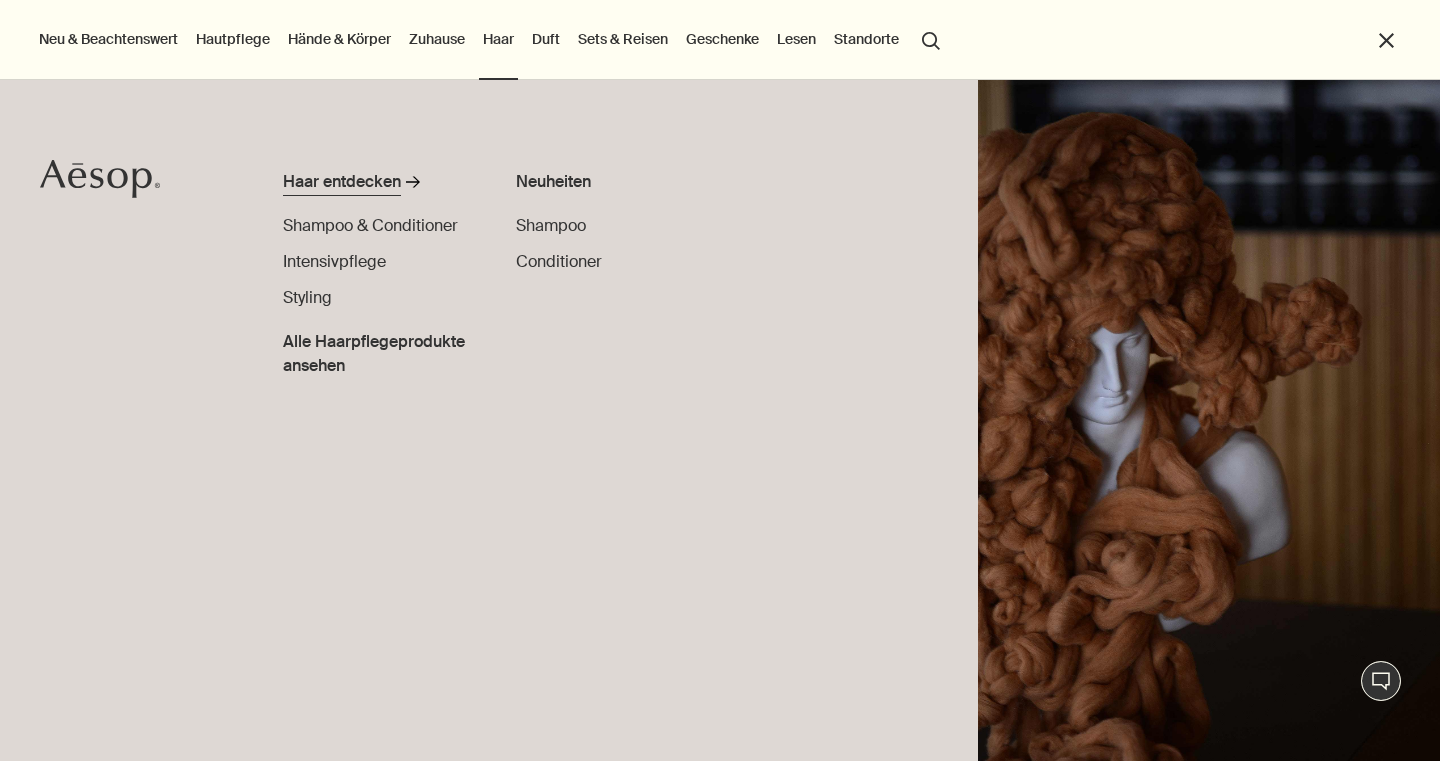 click on "Haar entdecken" at bounding box center (342, 182) 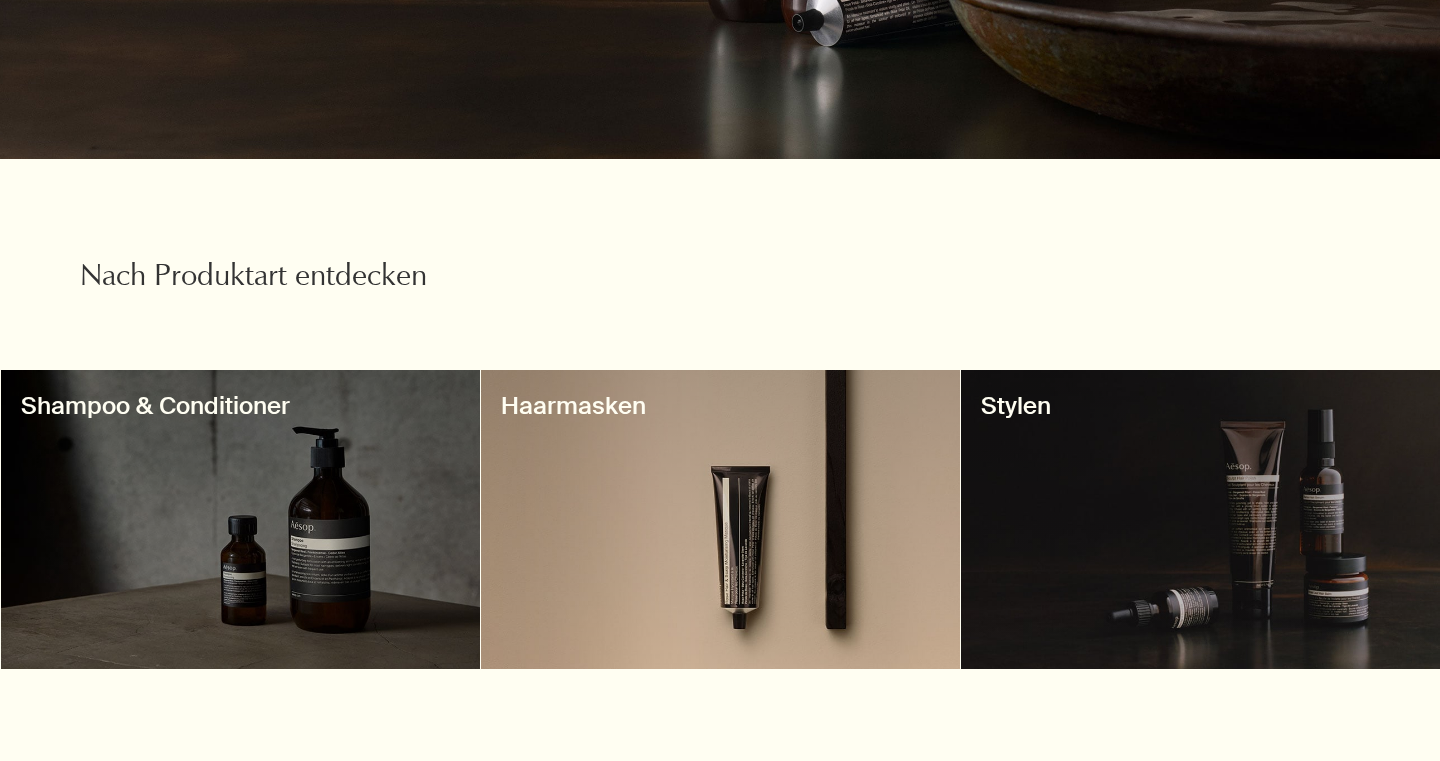 scroll, scrollTop: 511, scrollLeft: 0, axis: vertical 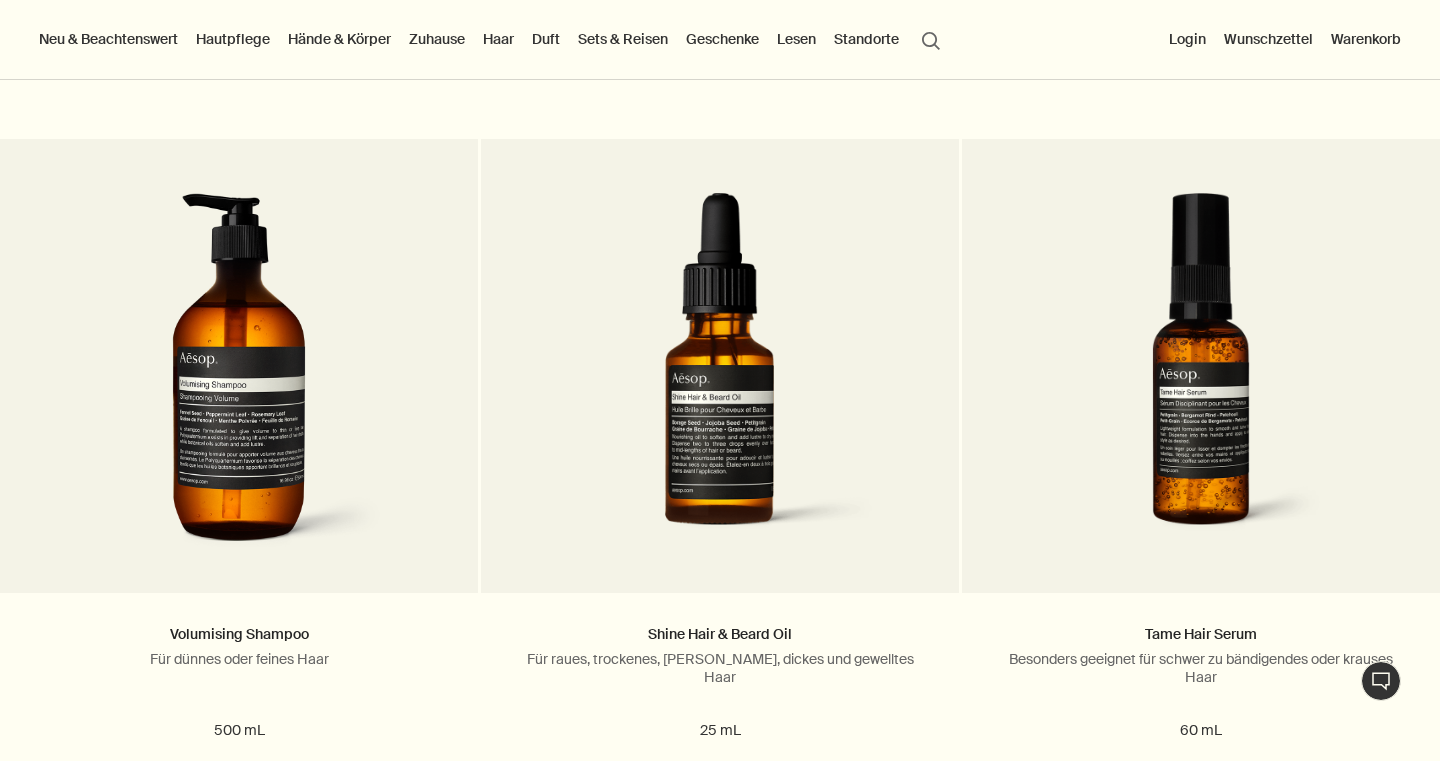 click on "Zuhause" at bounding box center (437, 39) 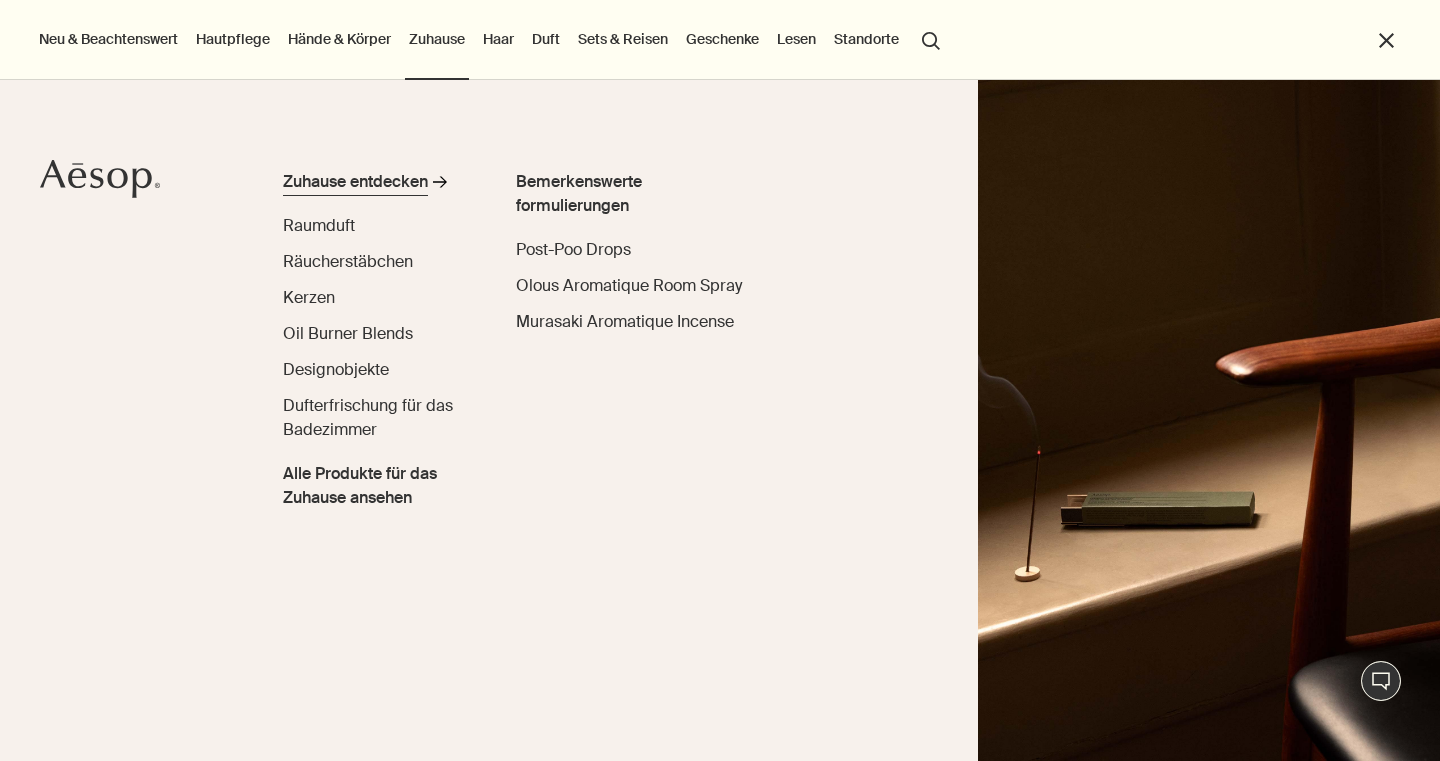 click on "Zuhause entdecken" at bounding box center [355, 182] 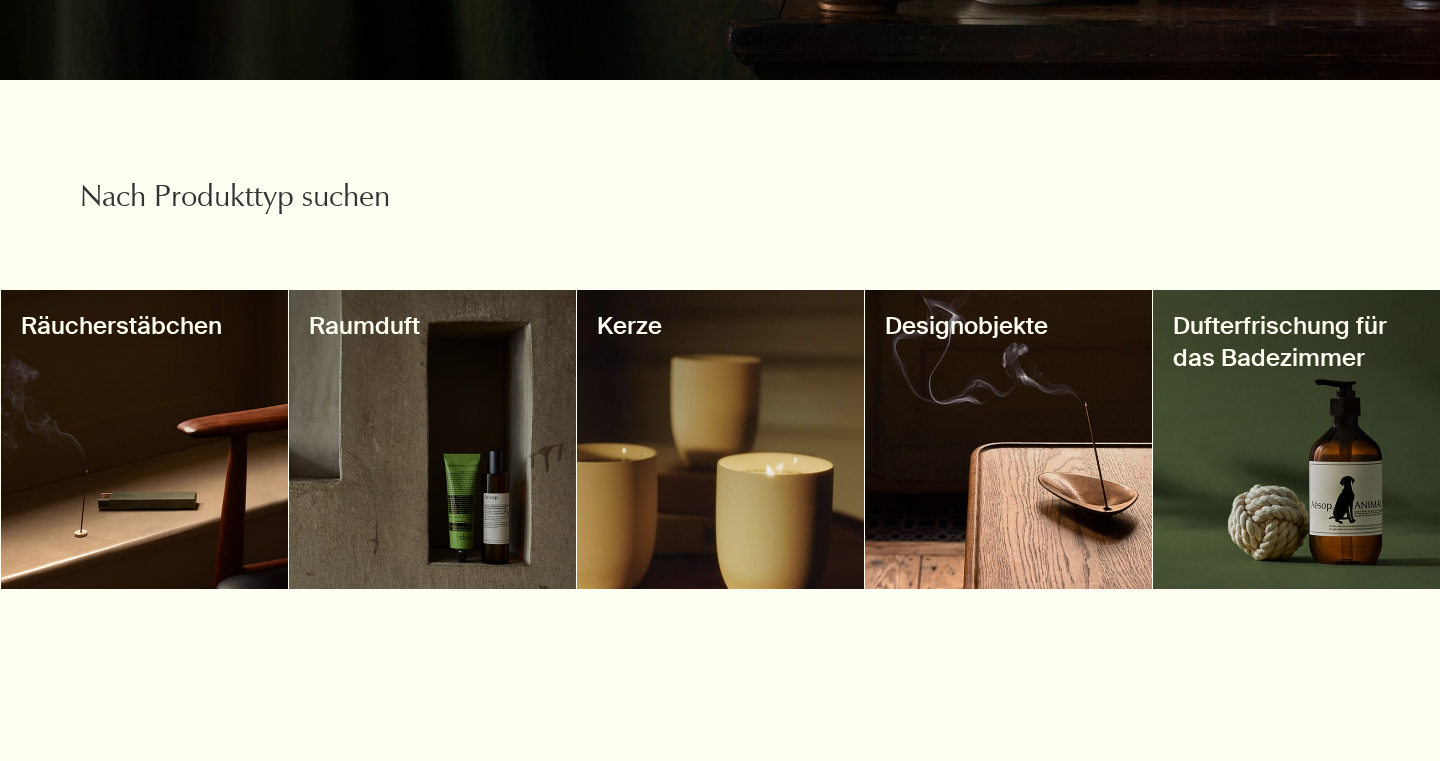 scroll, scrollTop: 554, scrollLeft: 0, axis: vertical 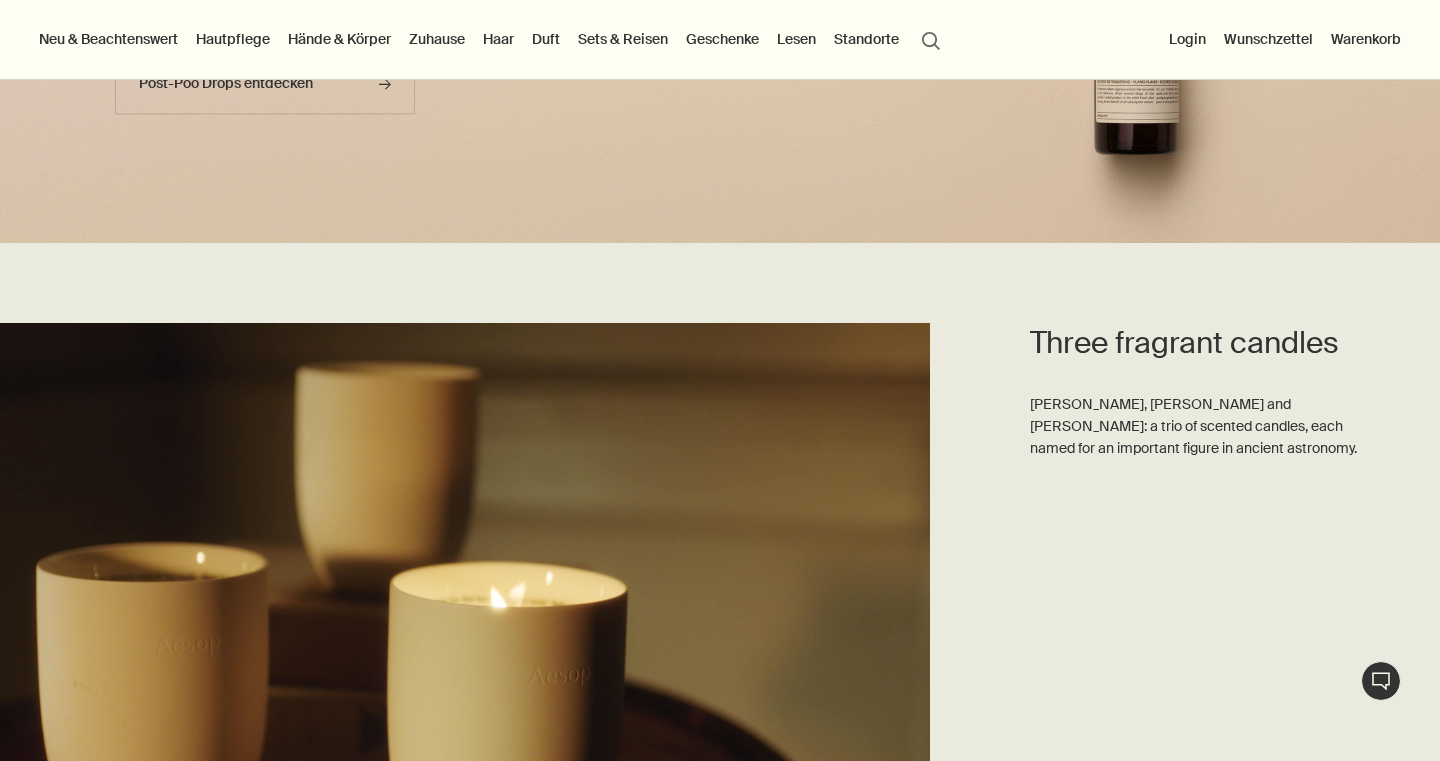 click on "Geschenke" at bounding box center [722, 39] 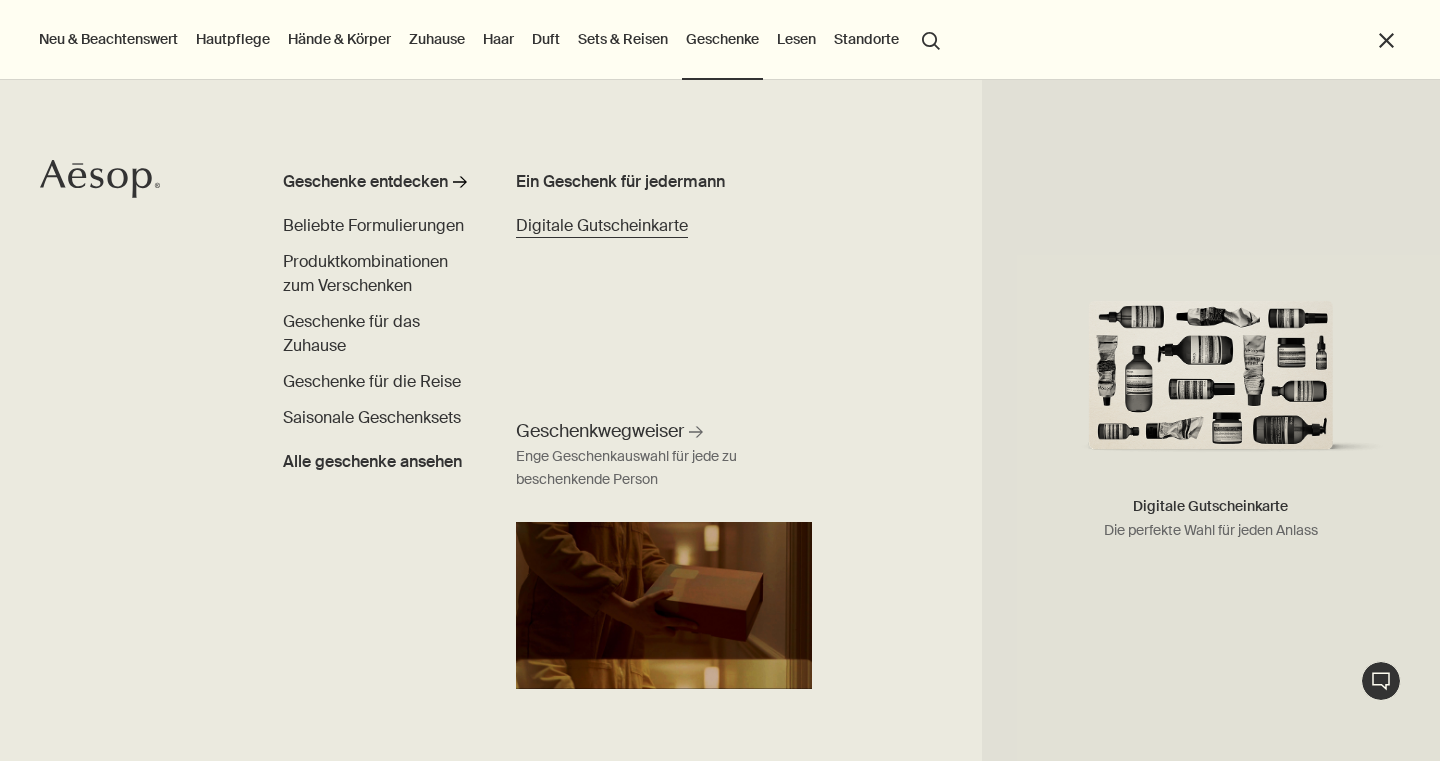 click on "Digitale Gutscheinkarte" at bounding box center [602, 225] 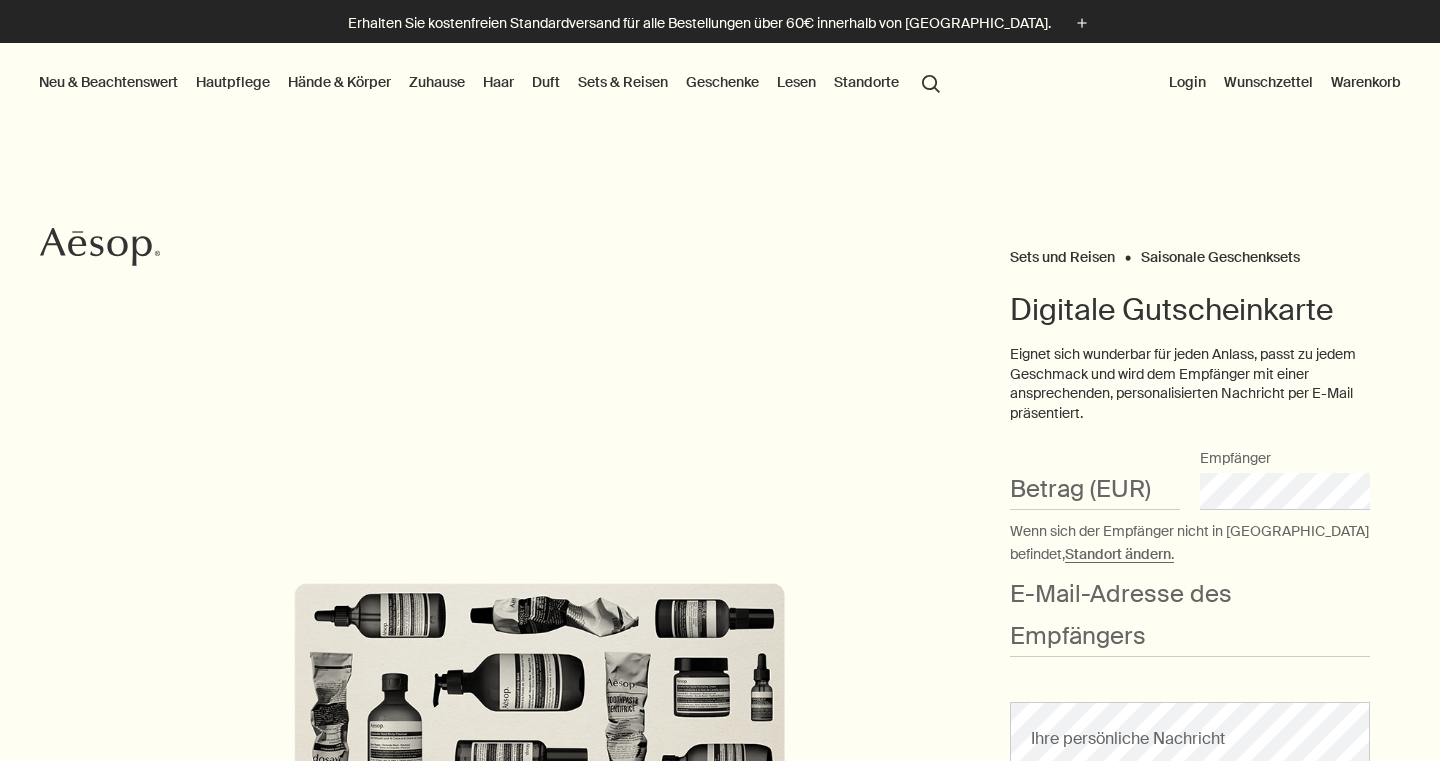 scroll, scrollTop: 0, scrollLeft: 0, axis: both 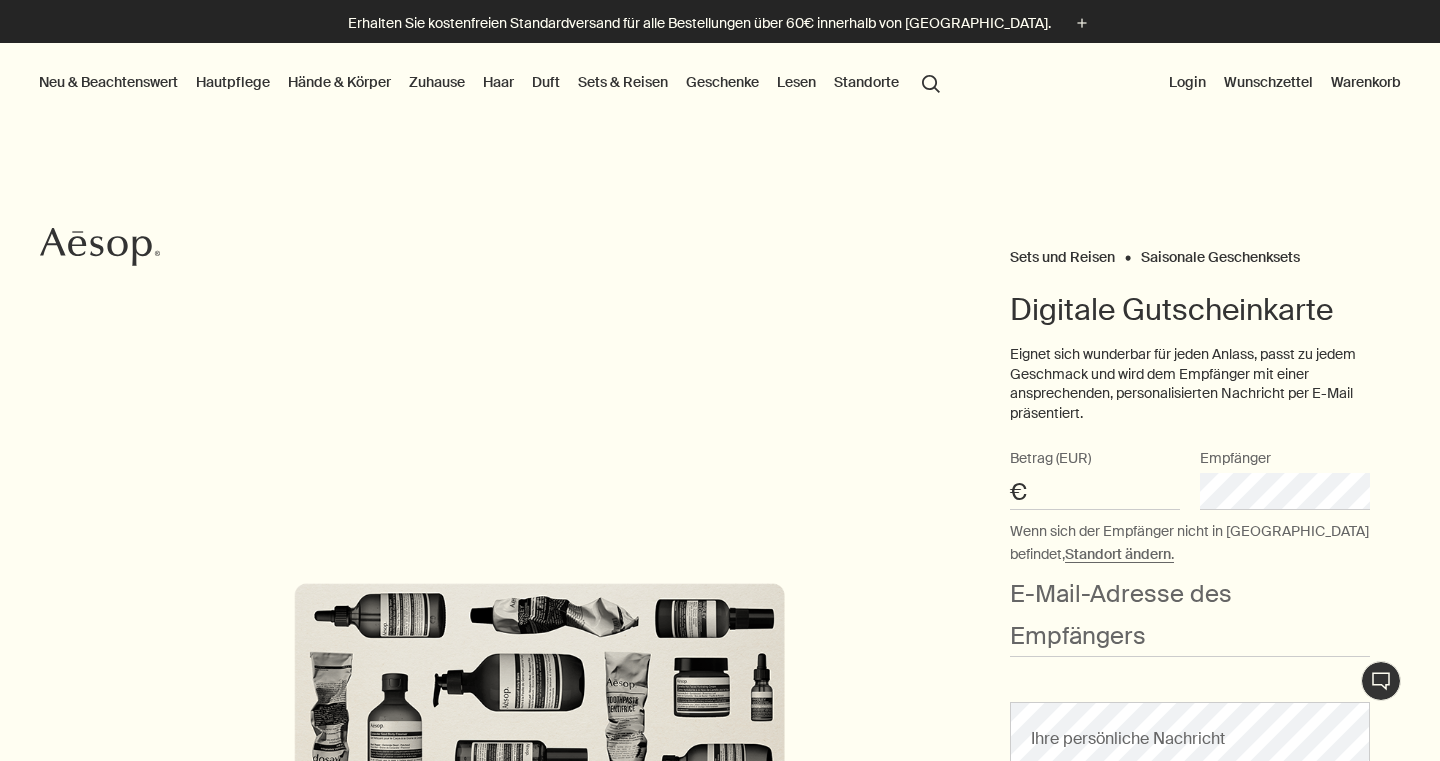 click on "Betrag (EUR)" at bounding box center [1095, 491] 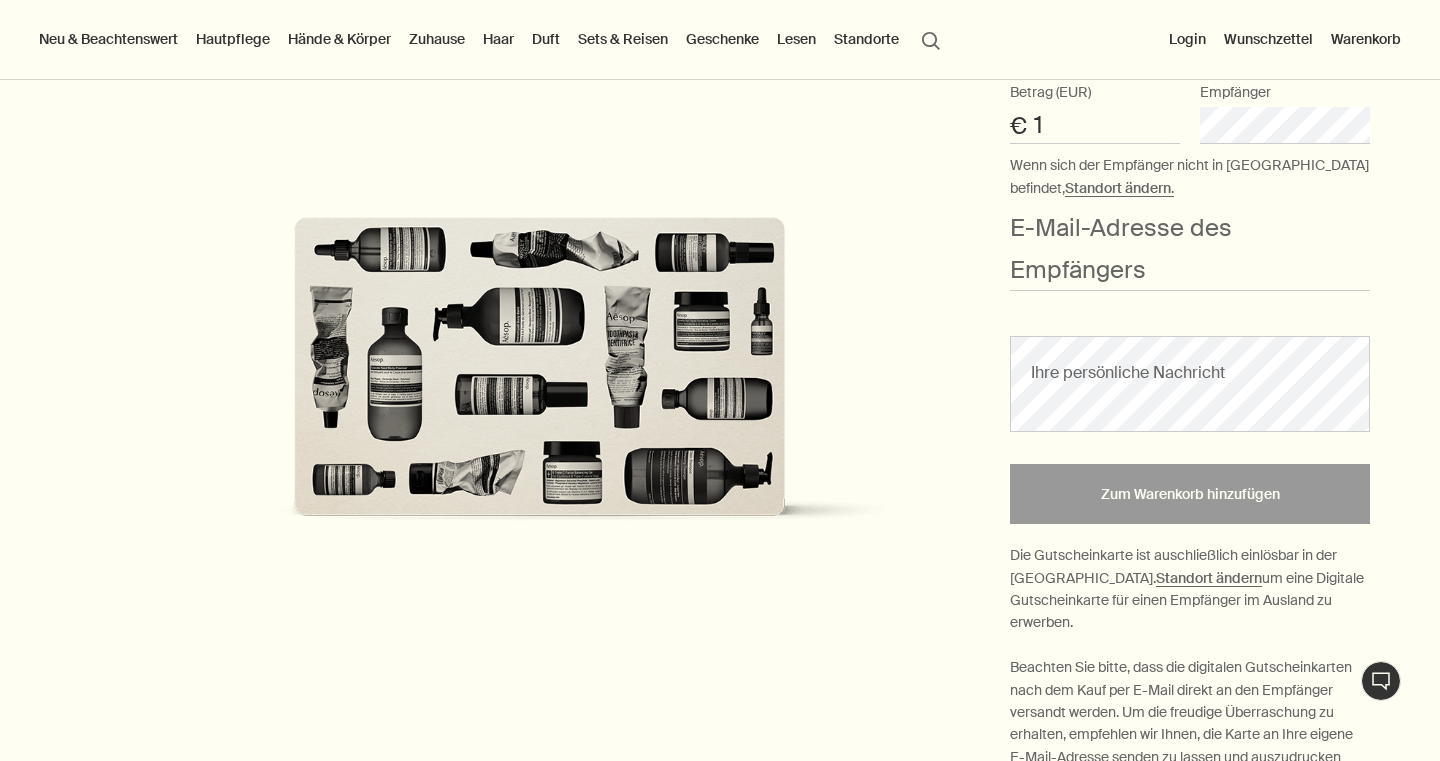 scroll, scrollTop: 359, scrollLeft: 0, axis: vertical 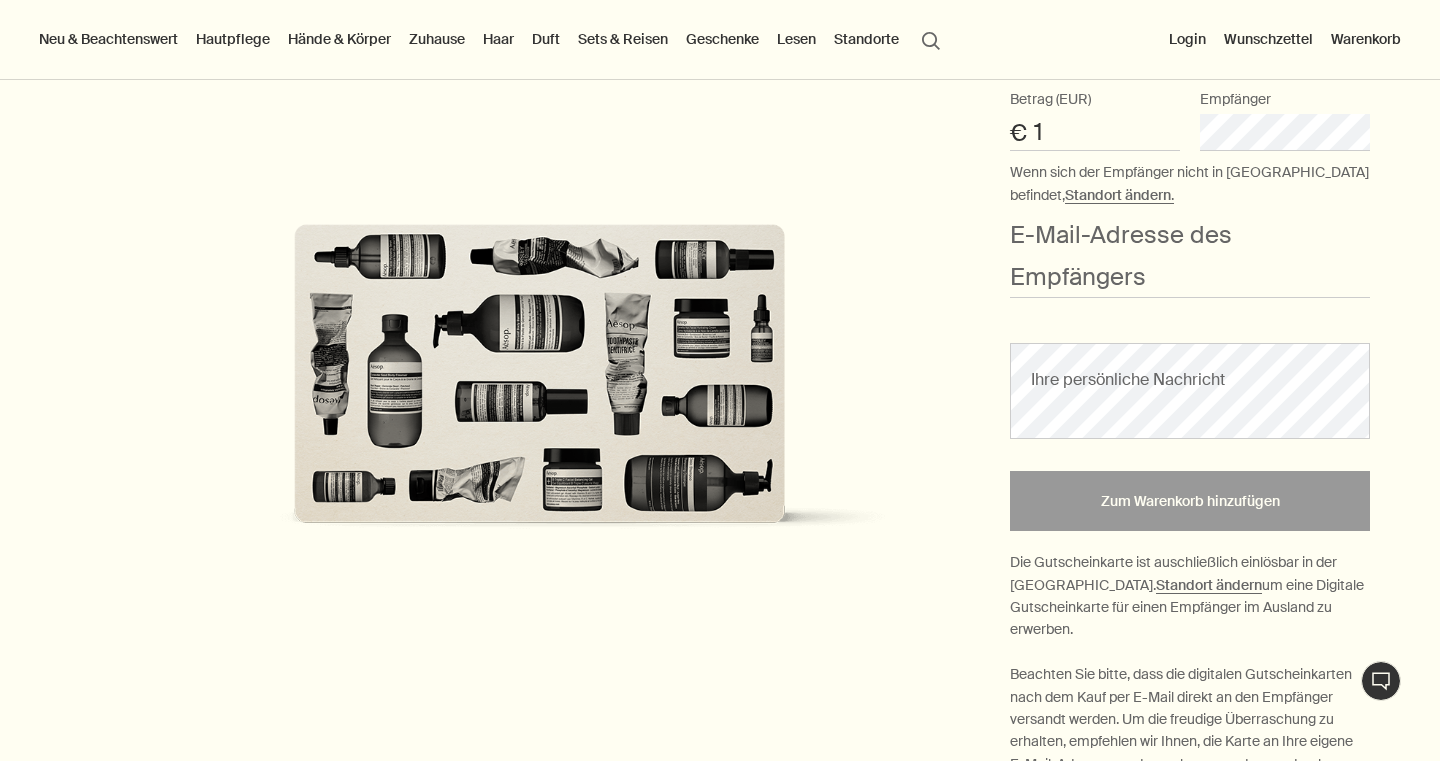 type on "1" 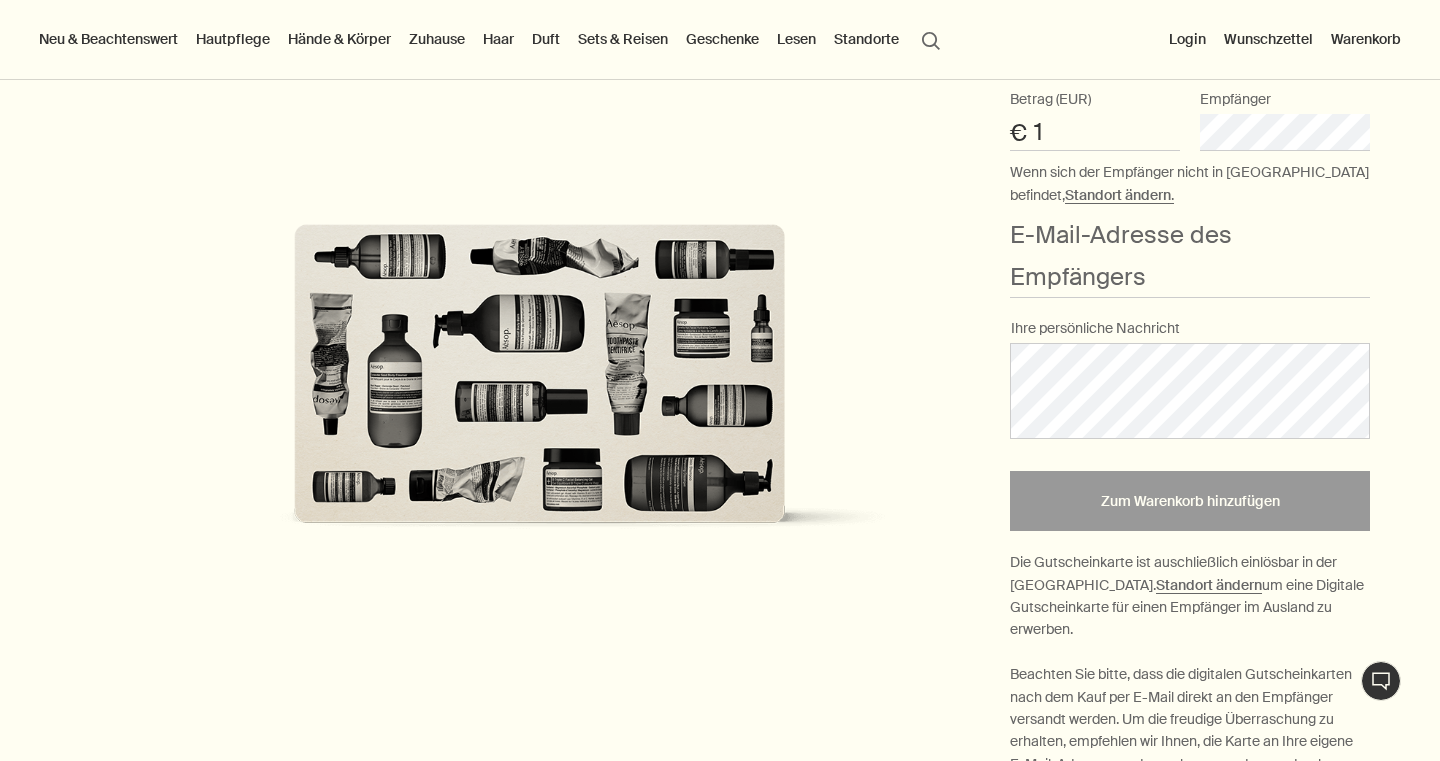 click on "Ihre persönliche Nachricht" at bounding box center [1190, 384] 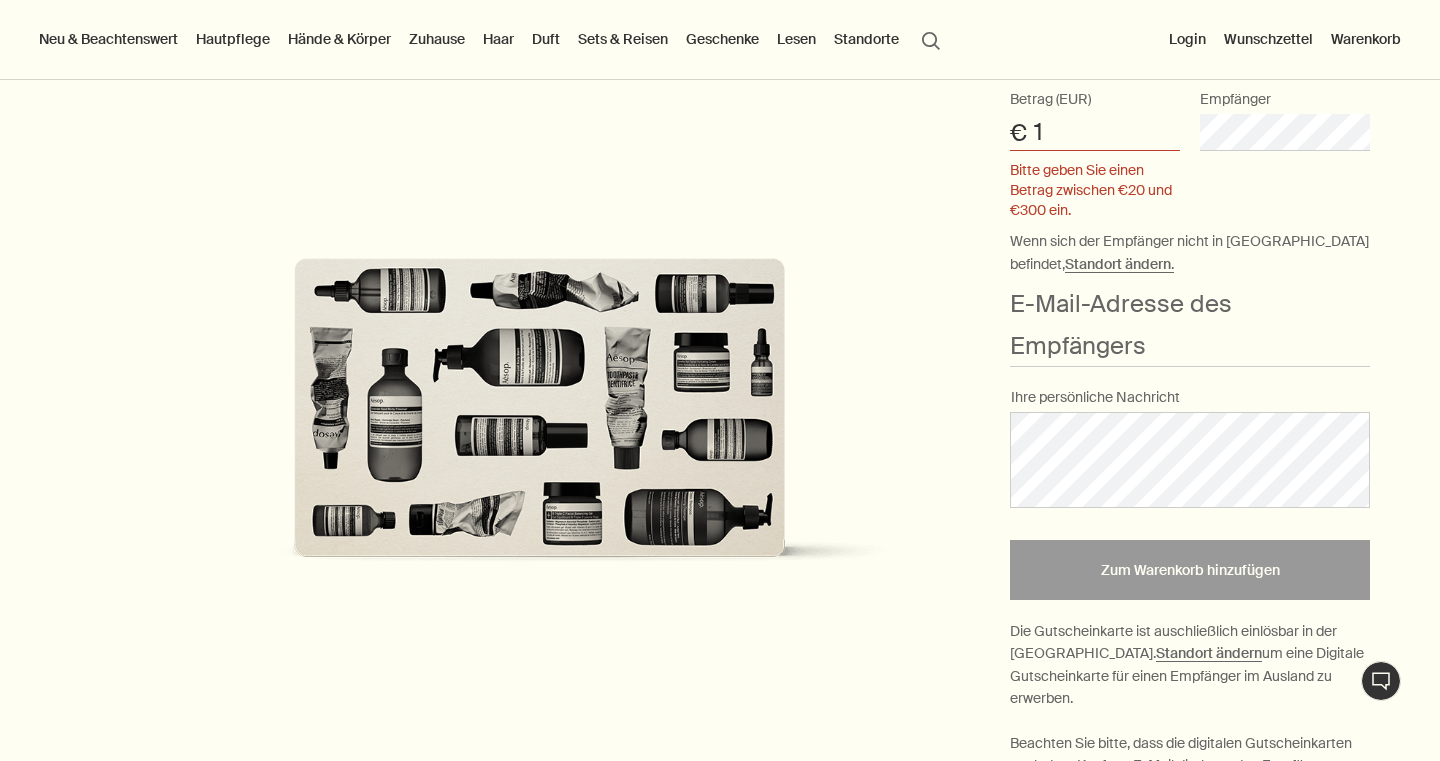 click on "1" at bounding box center (1095, 132) 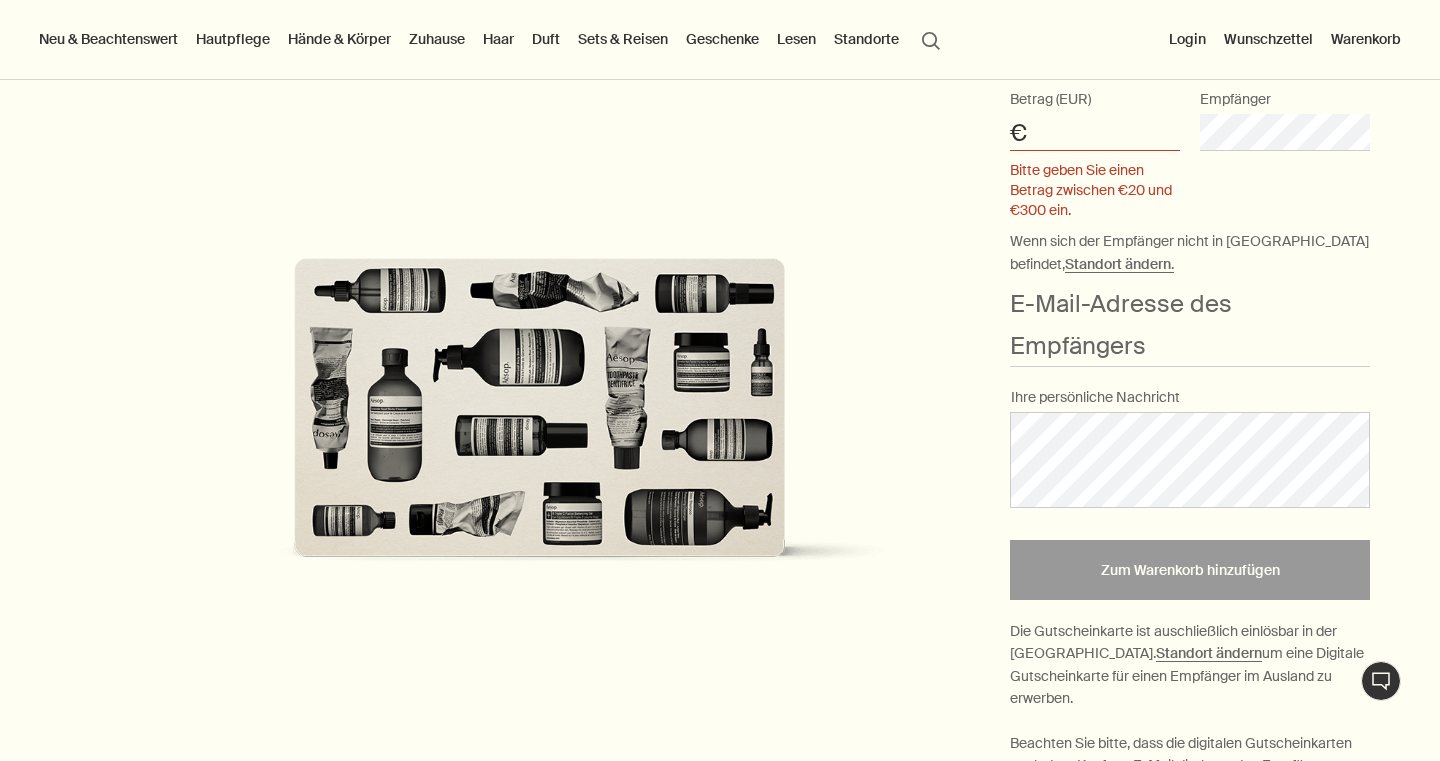 type on "2" 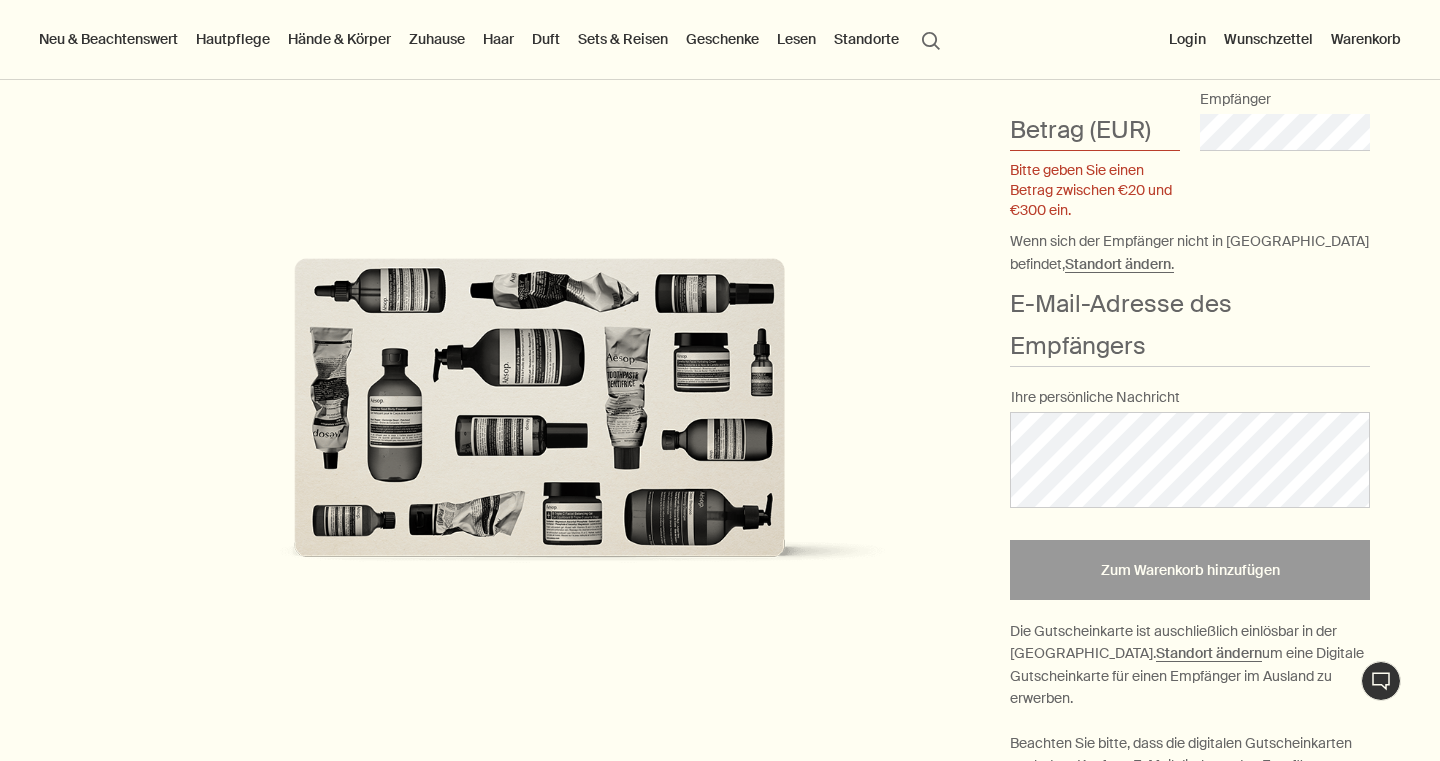 click on "Lesen" at bounding box center [796, 39] 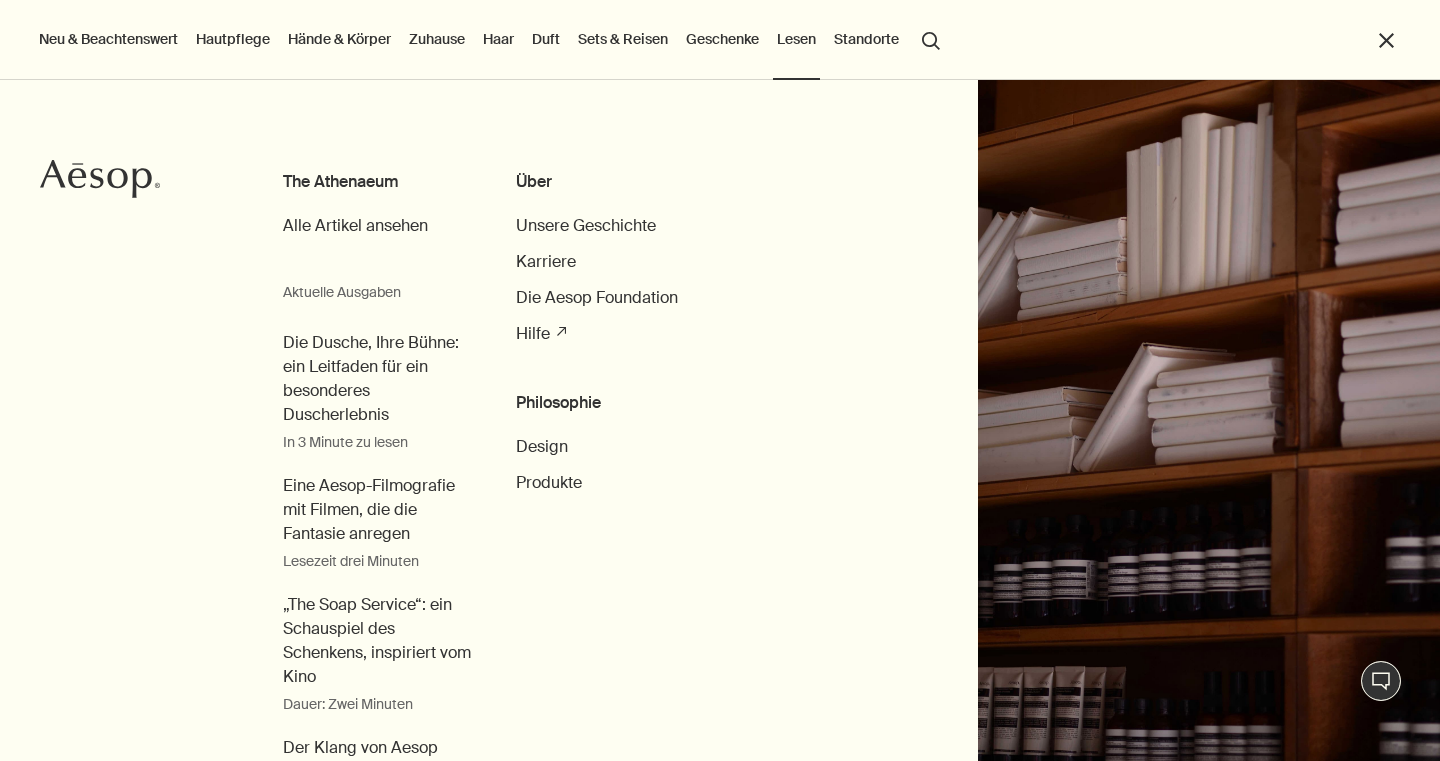 click on "Standorte" at bounding box center [866, 39] 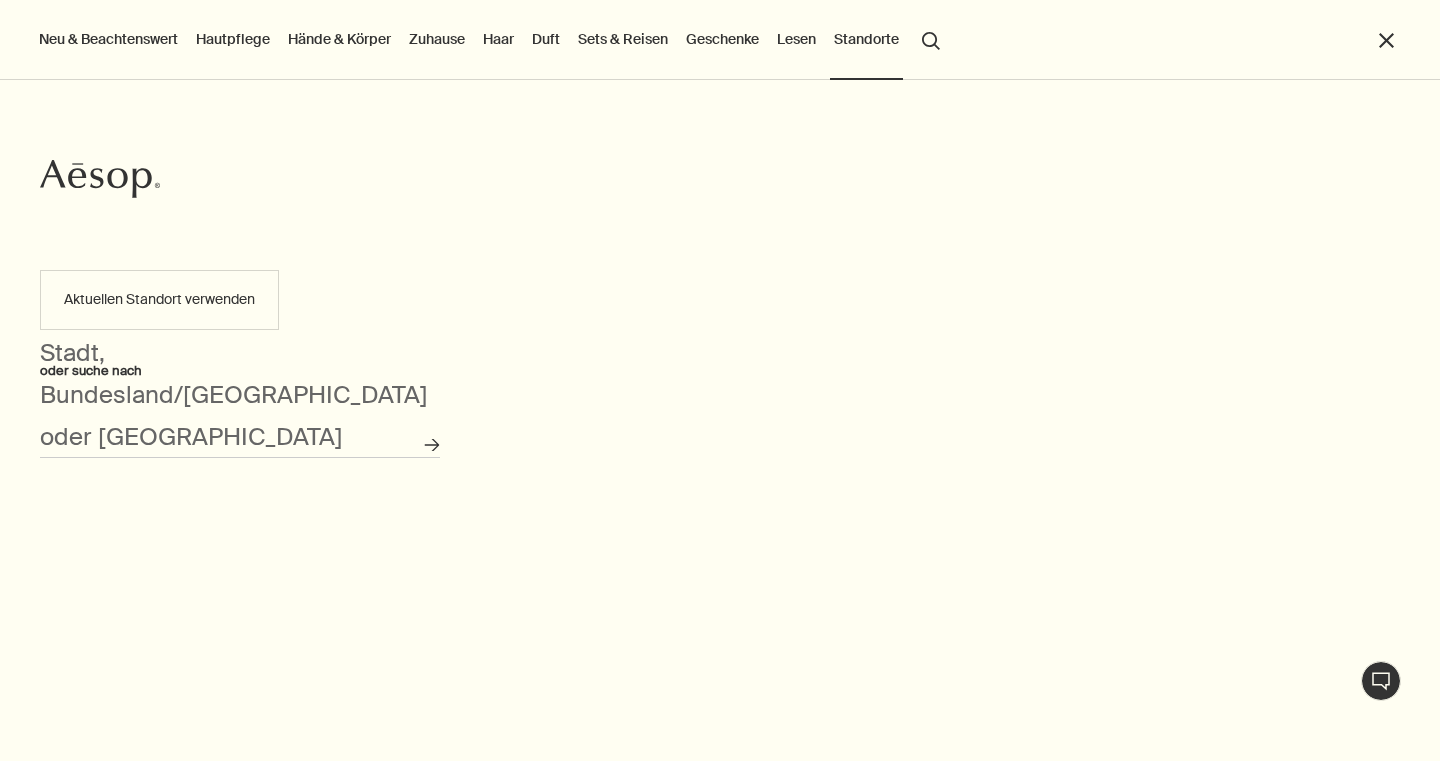 click on "Aktuellen Standort verwenden" at bounding box center [159, 300] 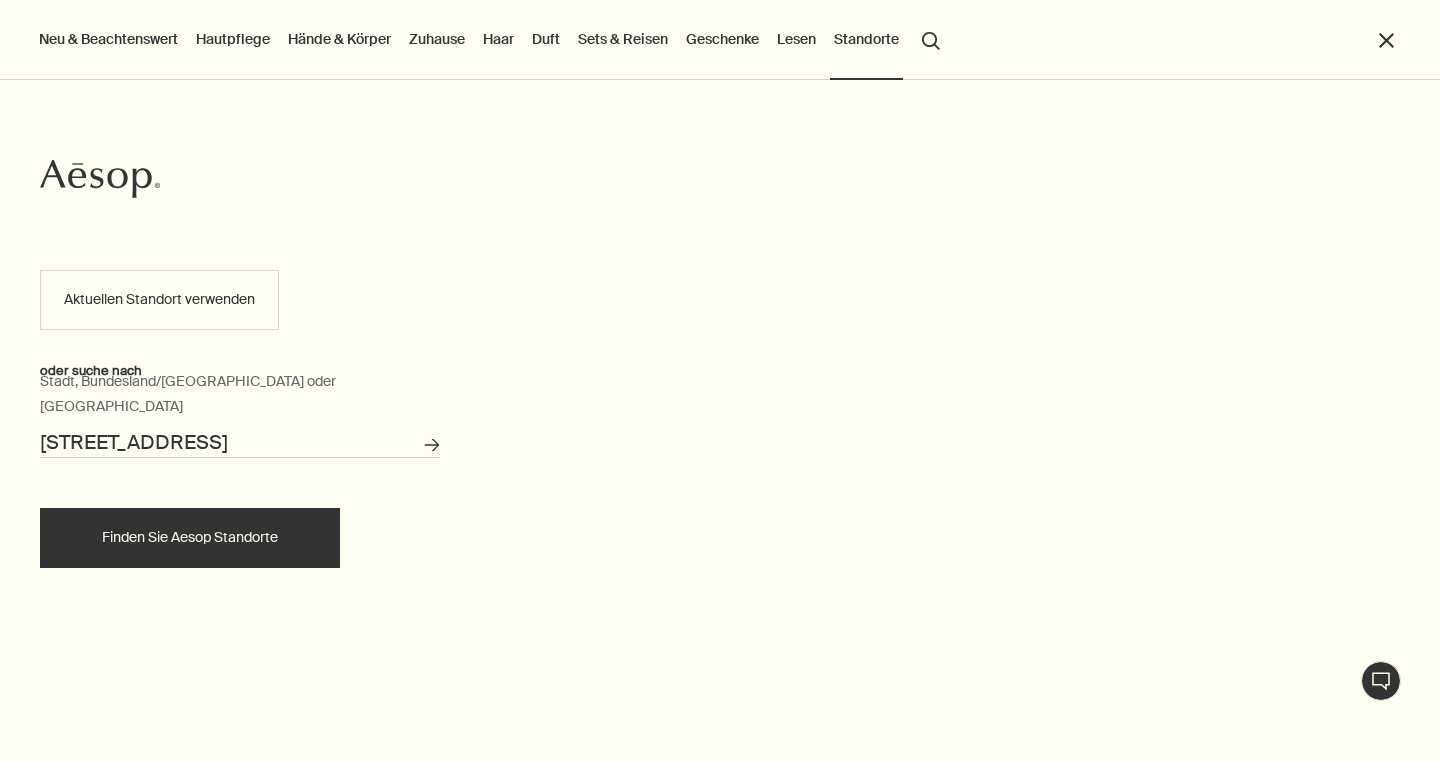 click on "Finden Sie Aesop Standorte" at bounding box center (190, 538) 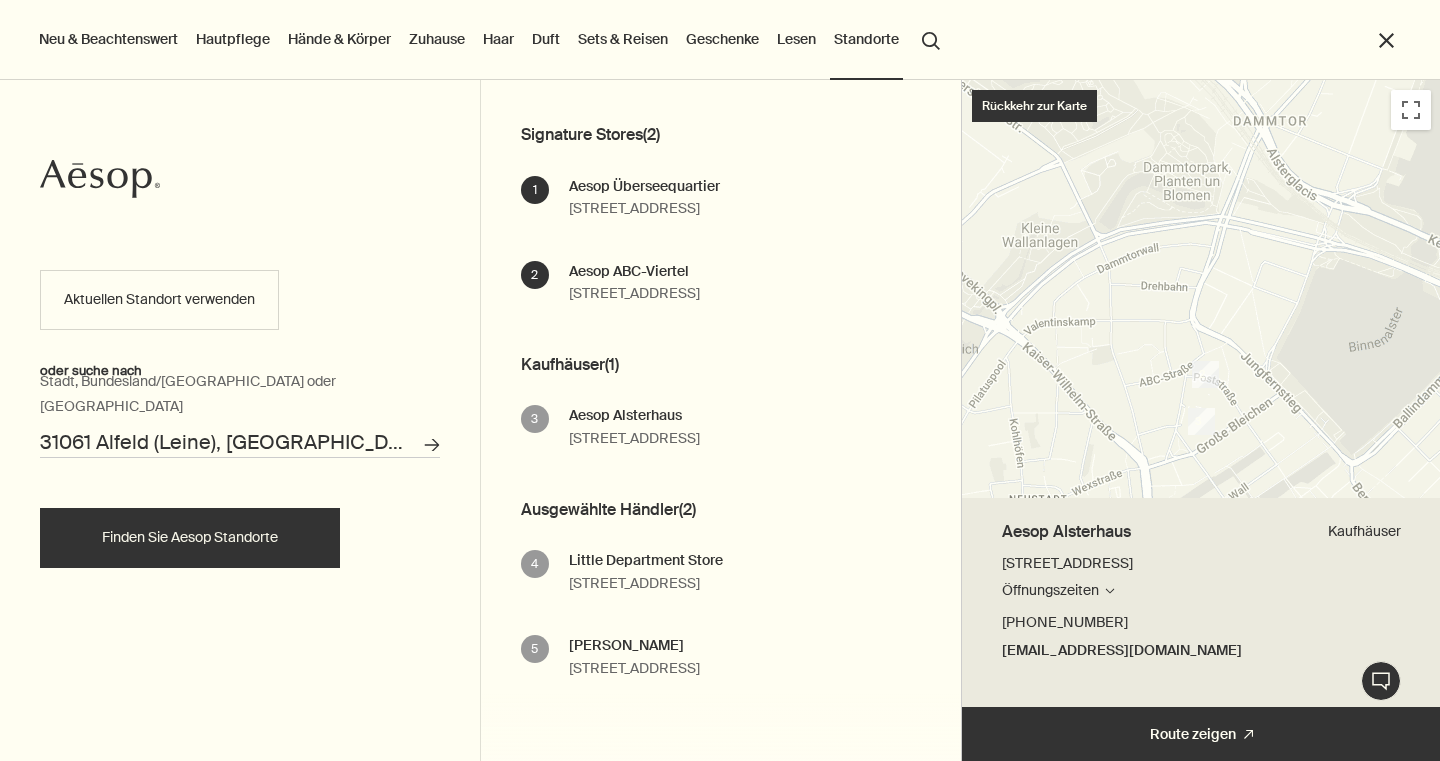 scroll, scrollTop: 167, scrollLeft: 0, axis: vertical 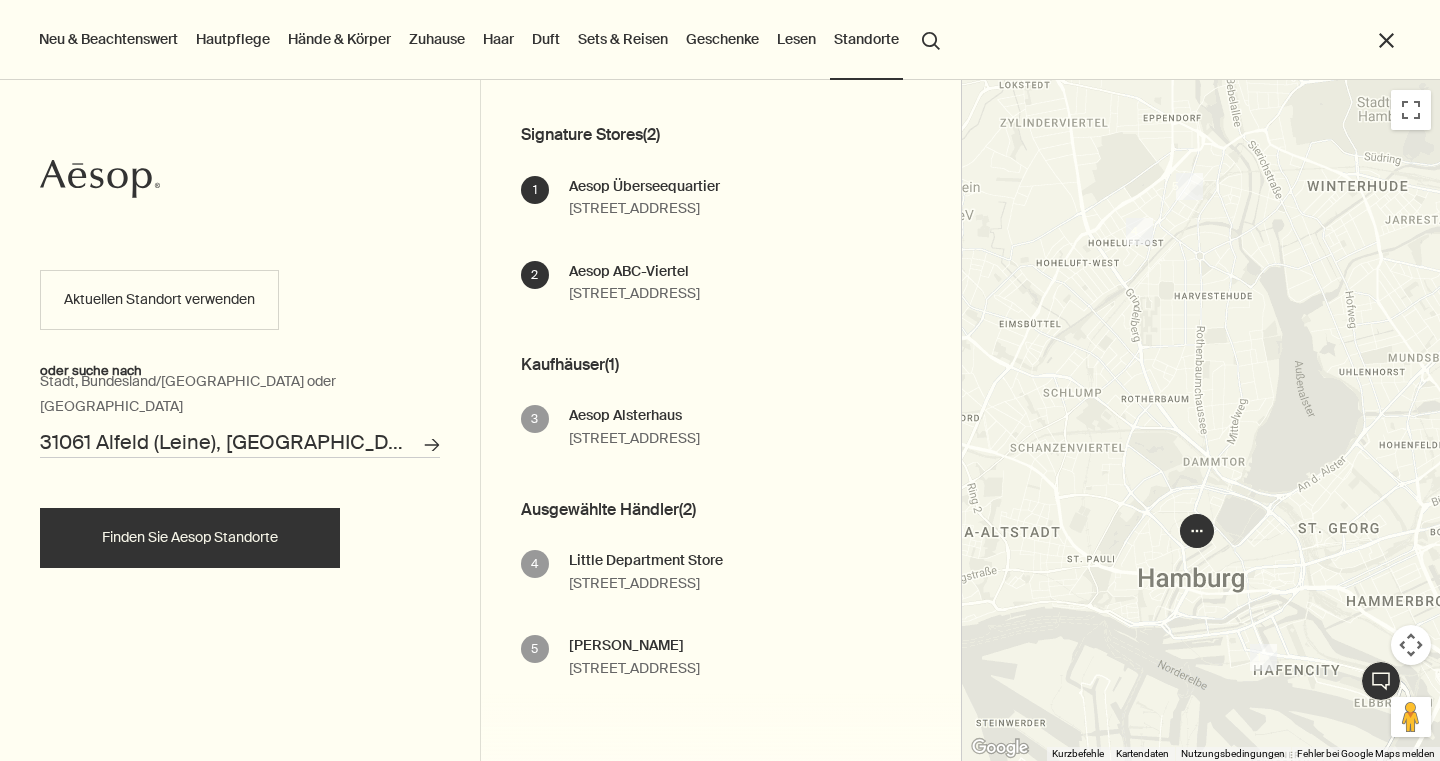 click on "Neu & Beachtenswert" at bounding box center [108, 39] 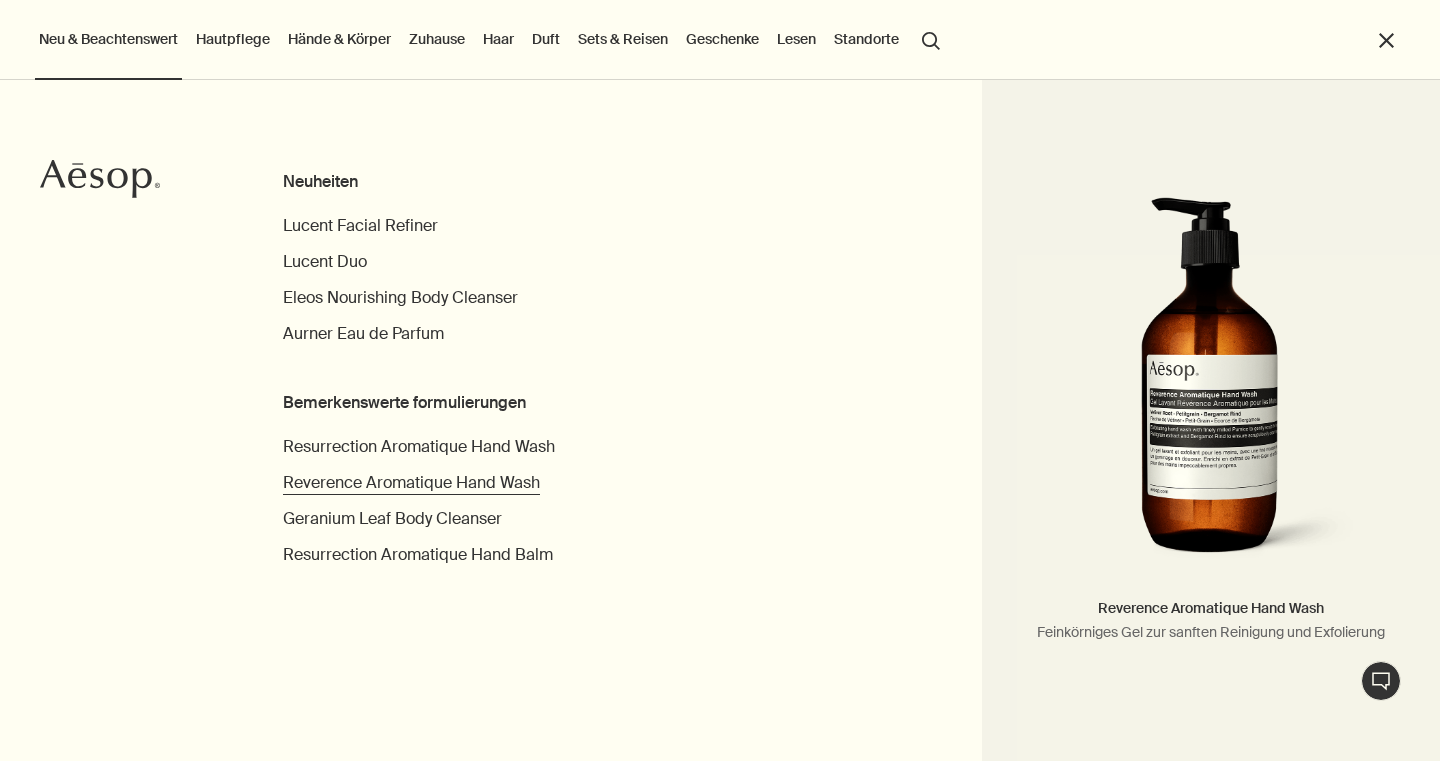 click on "Reverence Aromatique Hand Wash" at bounding box center [411, 482] 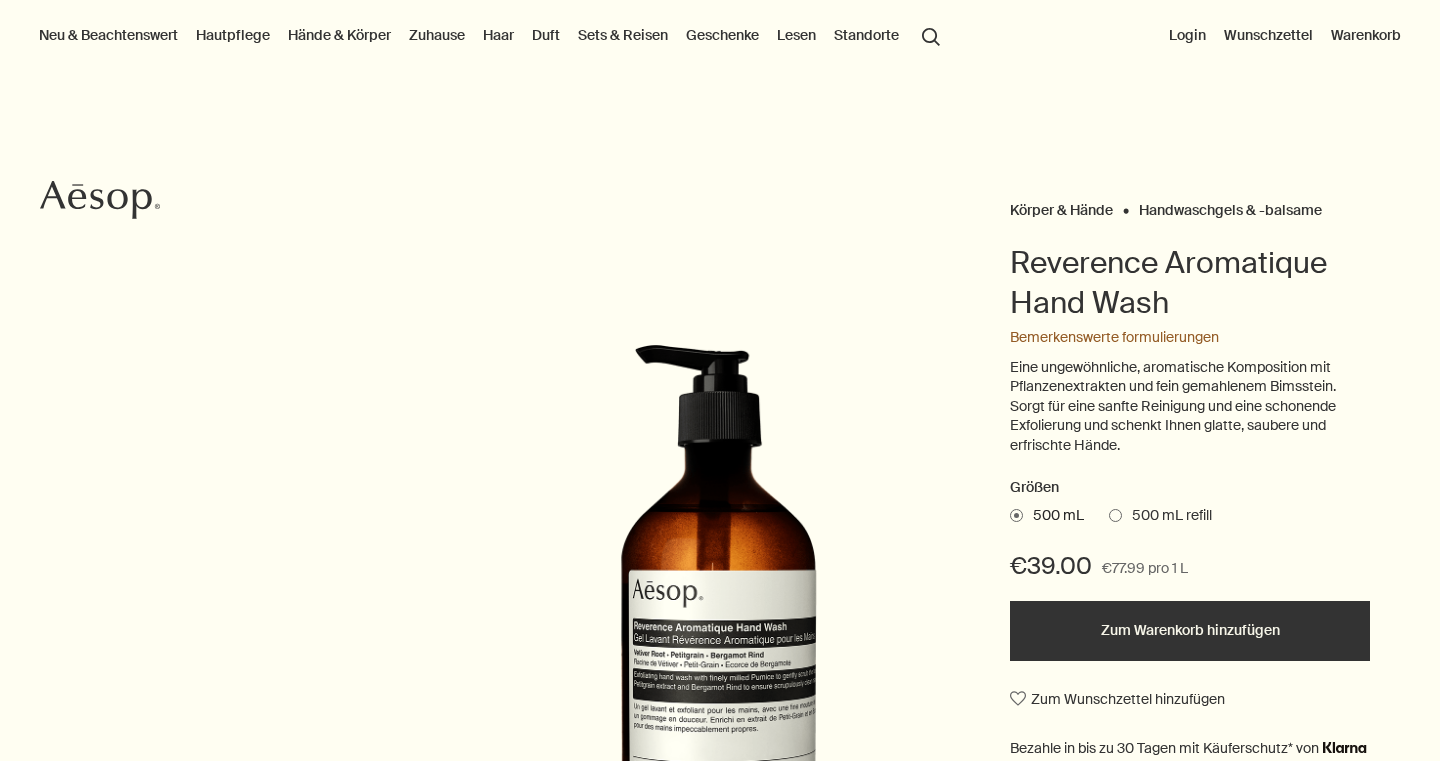 scroll, scrollTop: 108, scrollLeft: 0, axis: vertical 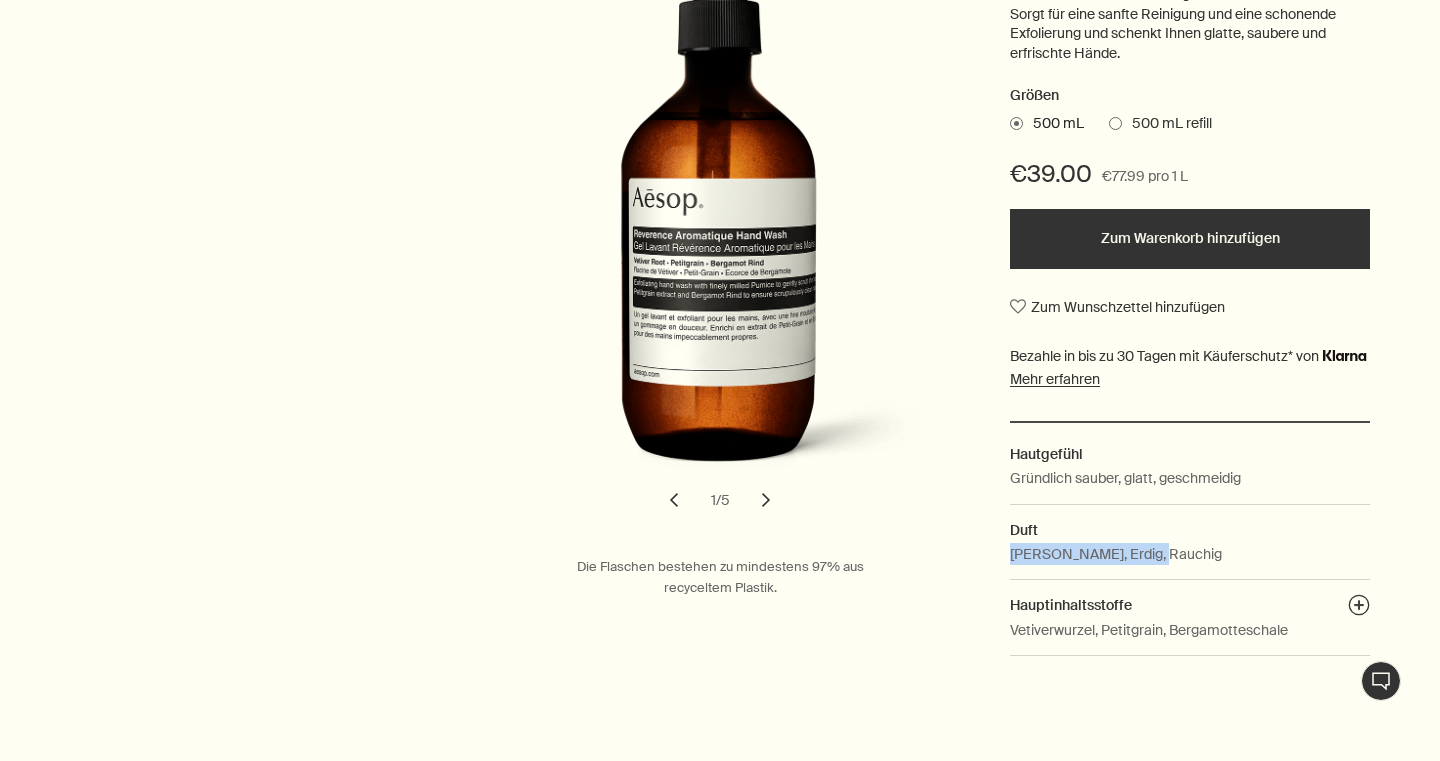 drag, startPoint x: 1172, startPoint y: 561, endPoint x: 980, endPoint y: 544, distance: 192.75113 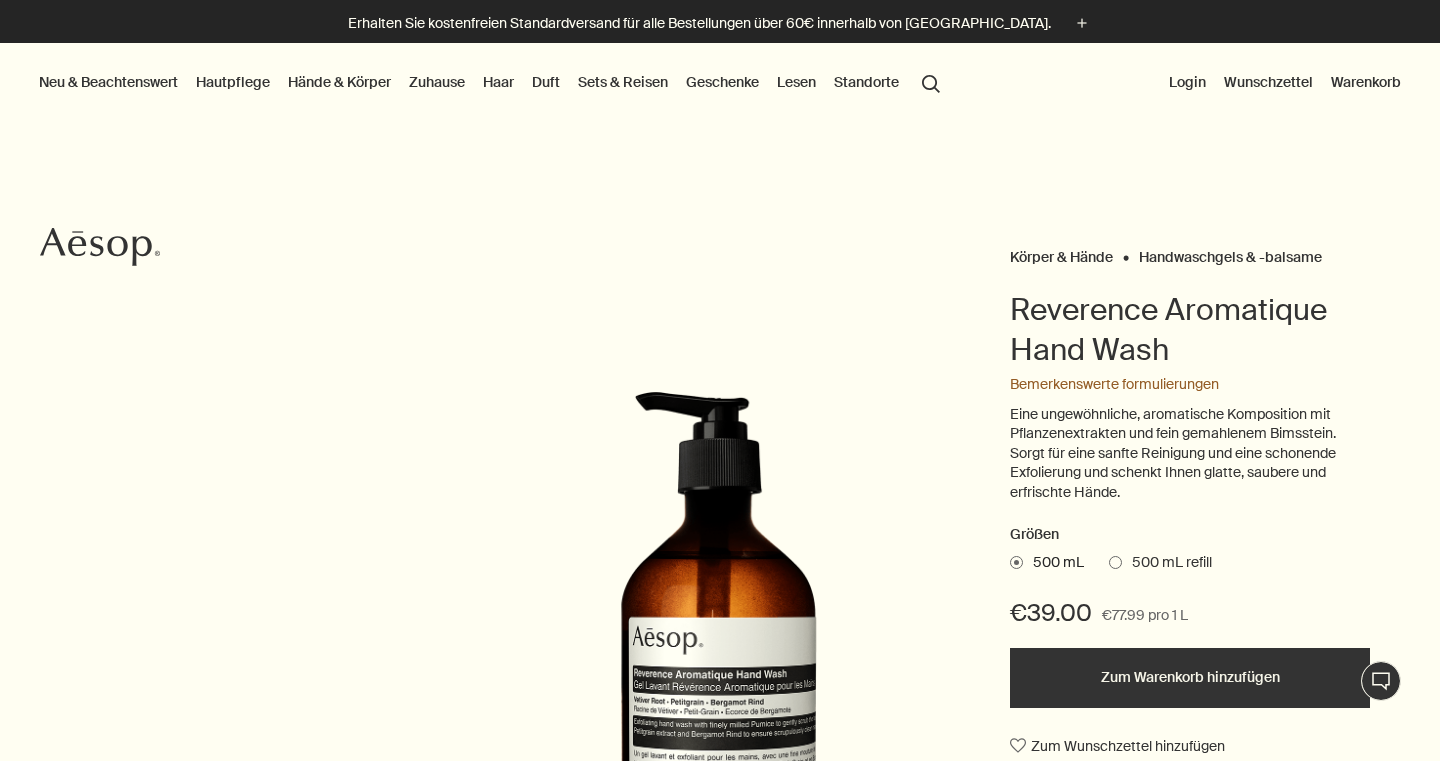 scroll, scrollTop: 0, scrollLeft: 0, axis: both 